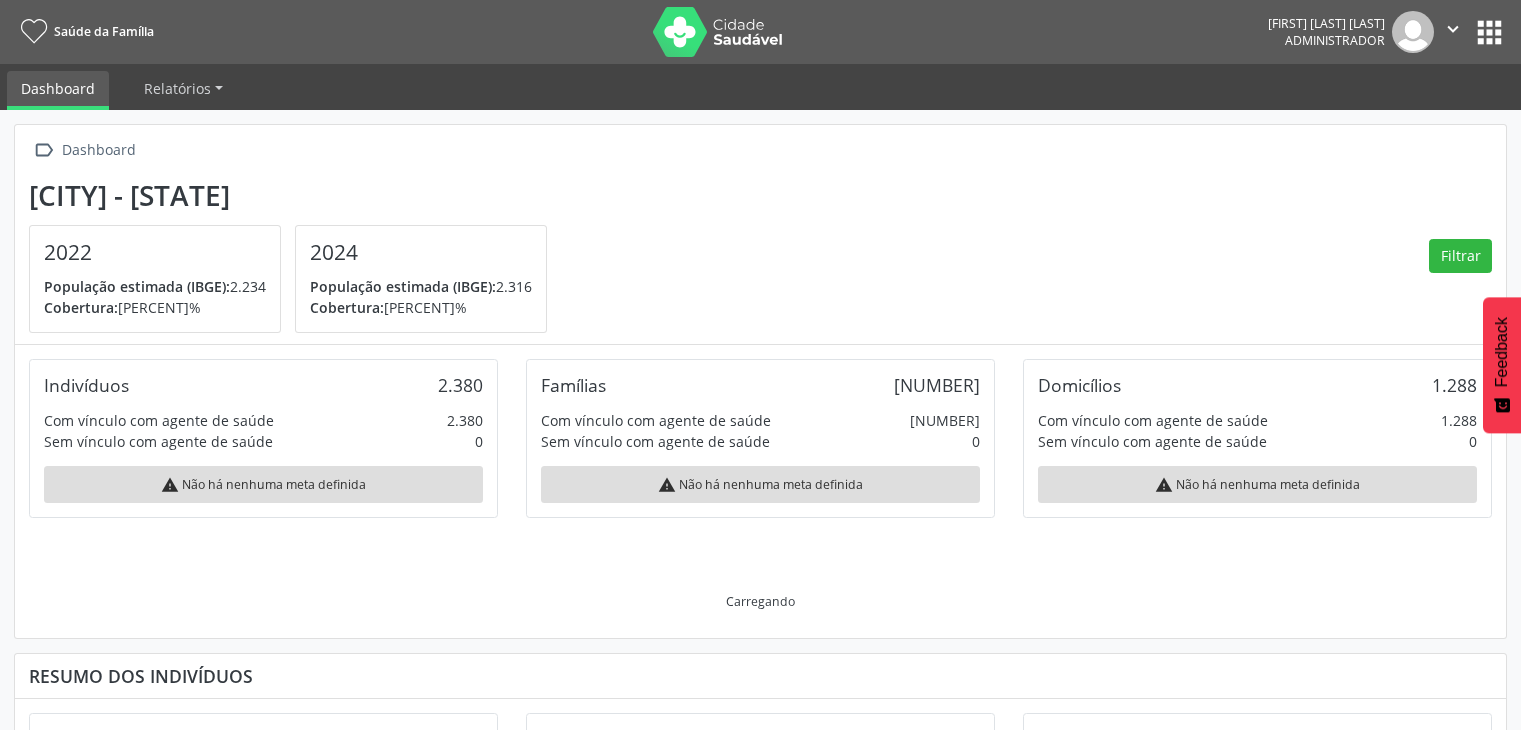 scroll, scrollTop: 0, scrollLeft: 0, axis: both 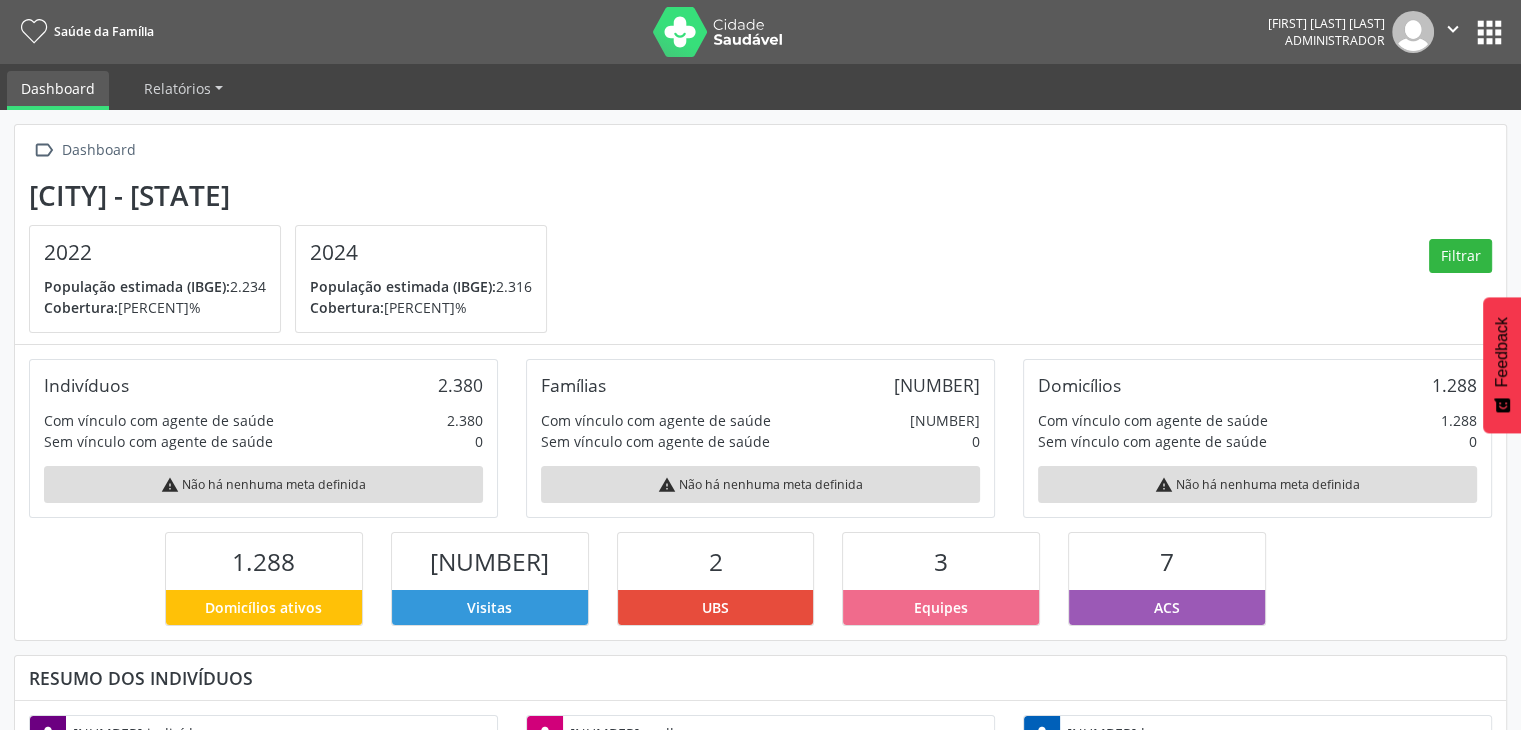 click on "apps" at bounding box center (1489, 32) 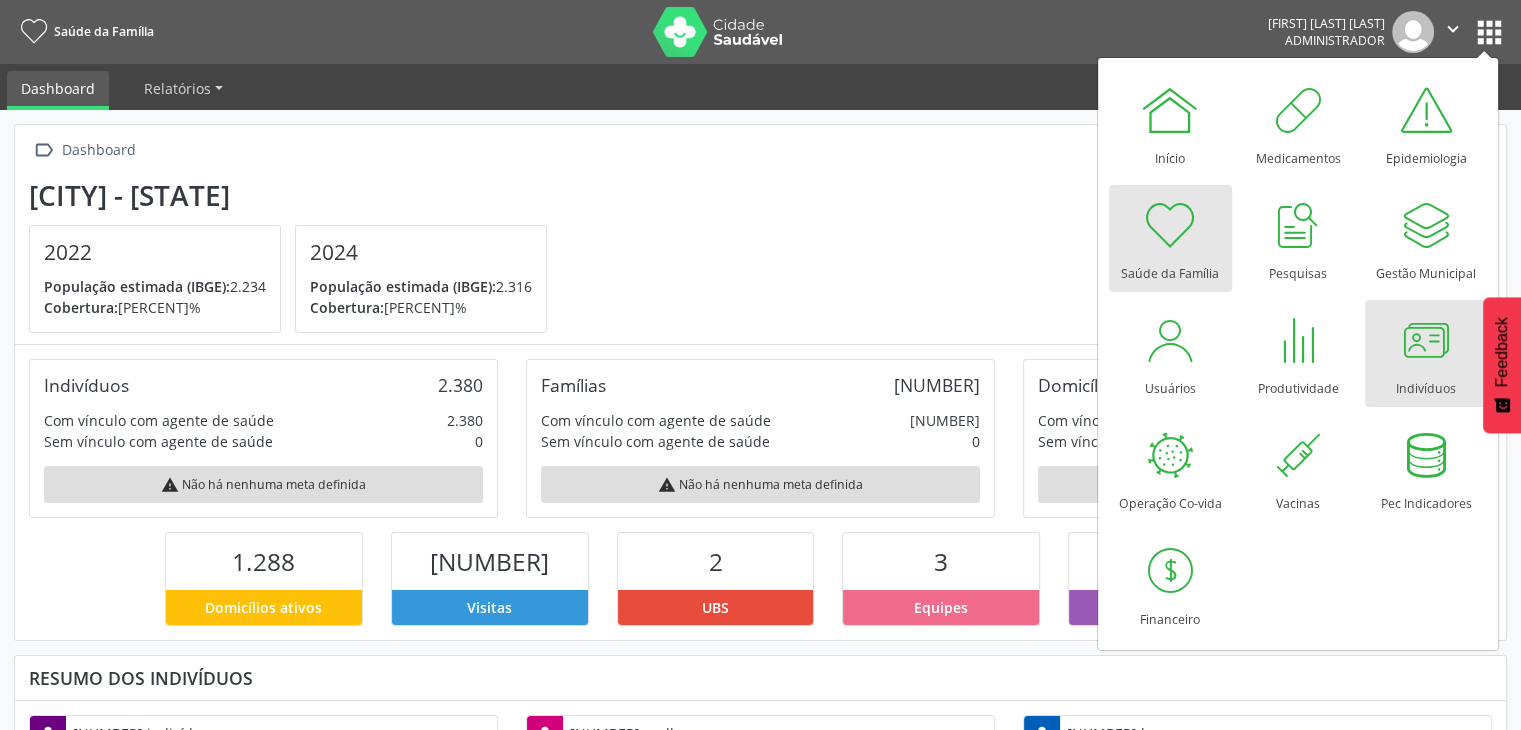 click at bounding box center [1426, 340] 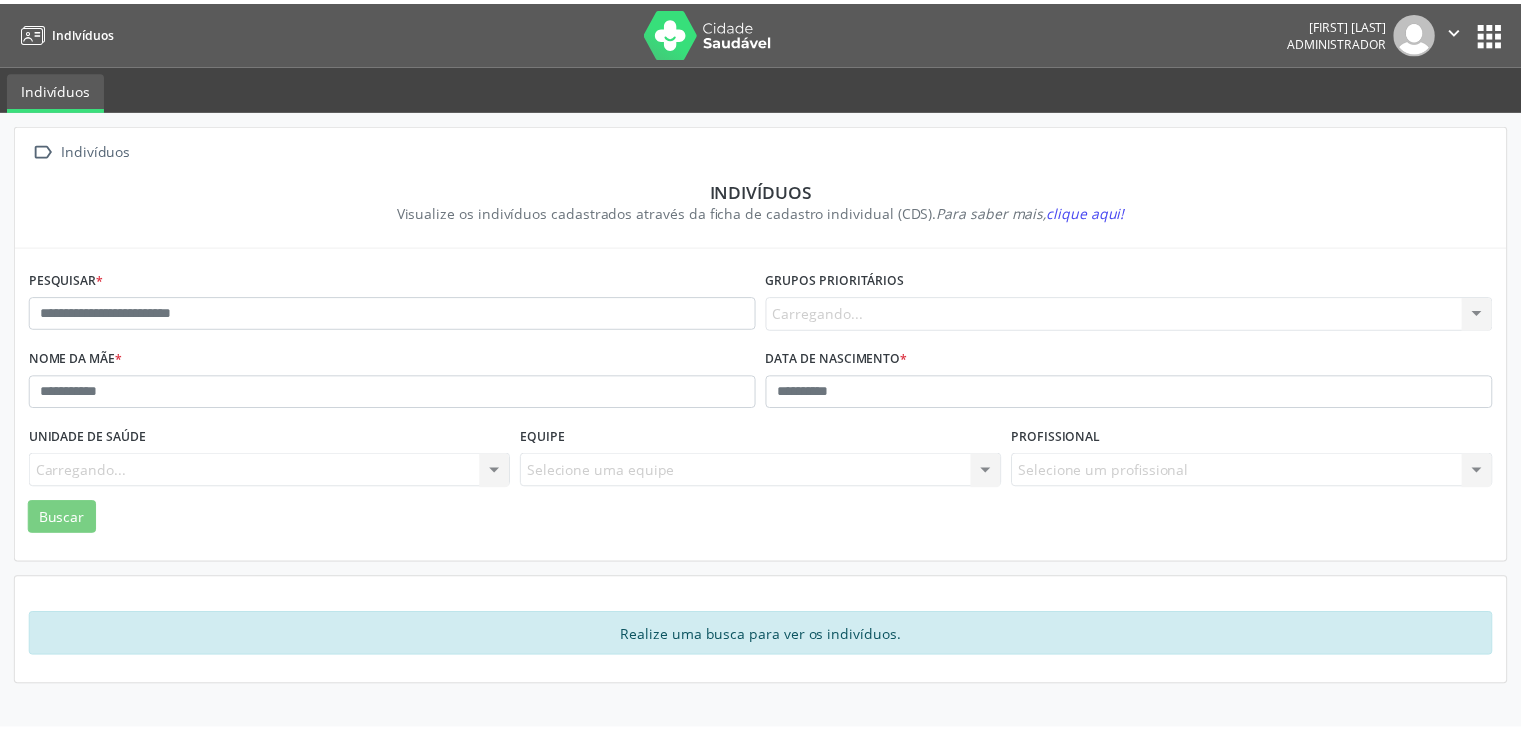 scroll, scrollTop: 0, scrollLeft: 0, axis: both 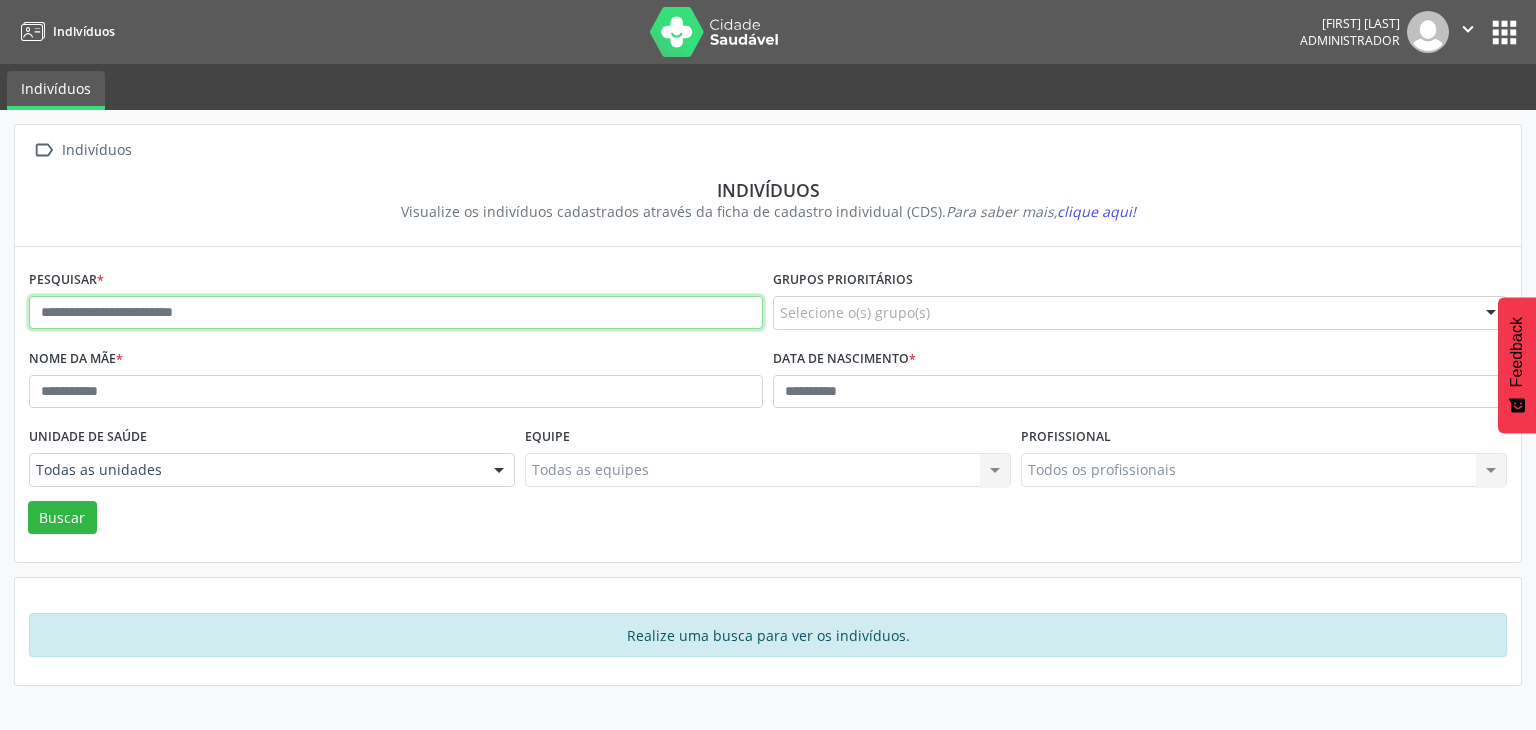 click at bounding box center (396, 313) 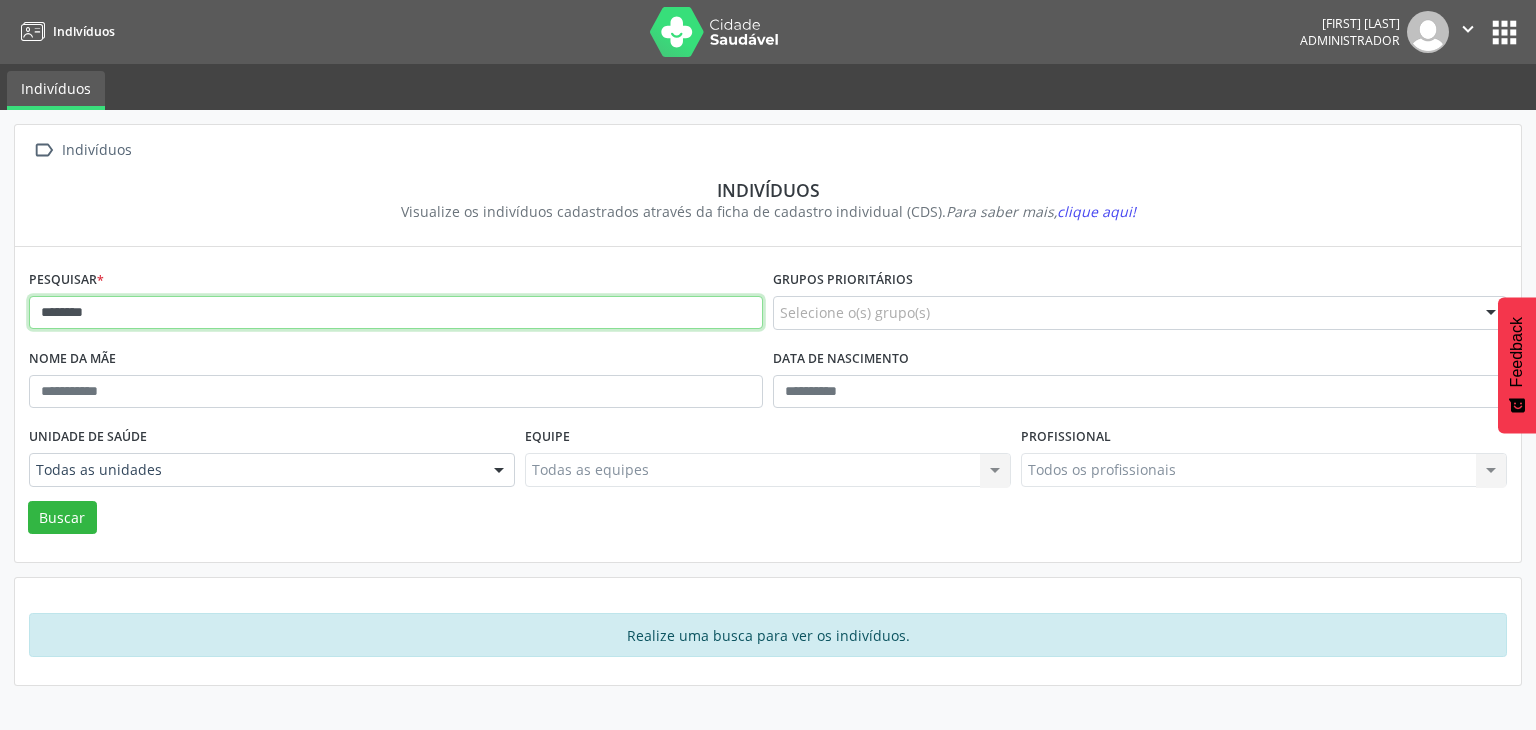 click on "Buscar" at bounding box center (62, 518) 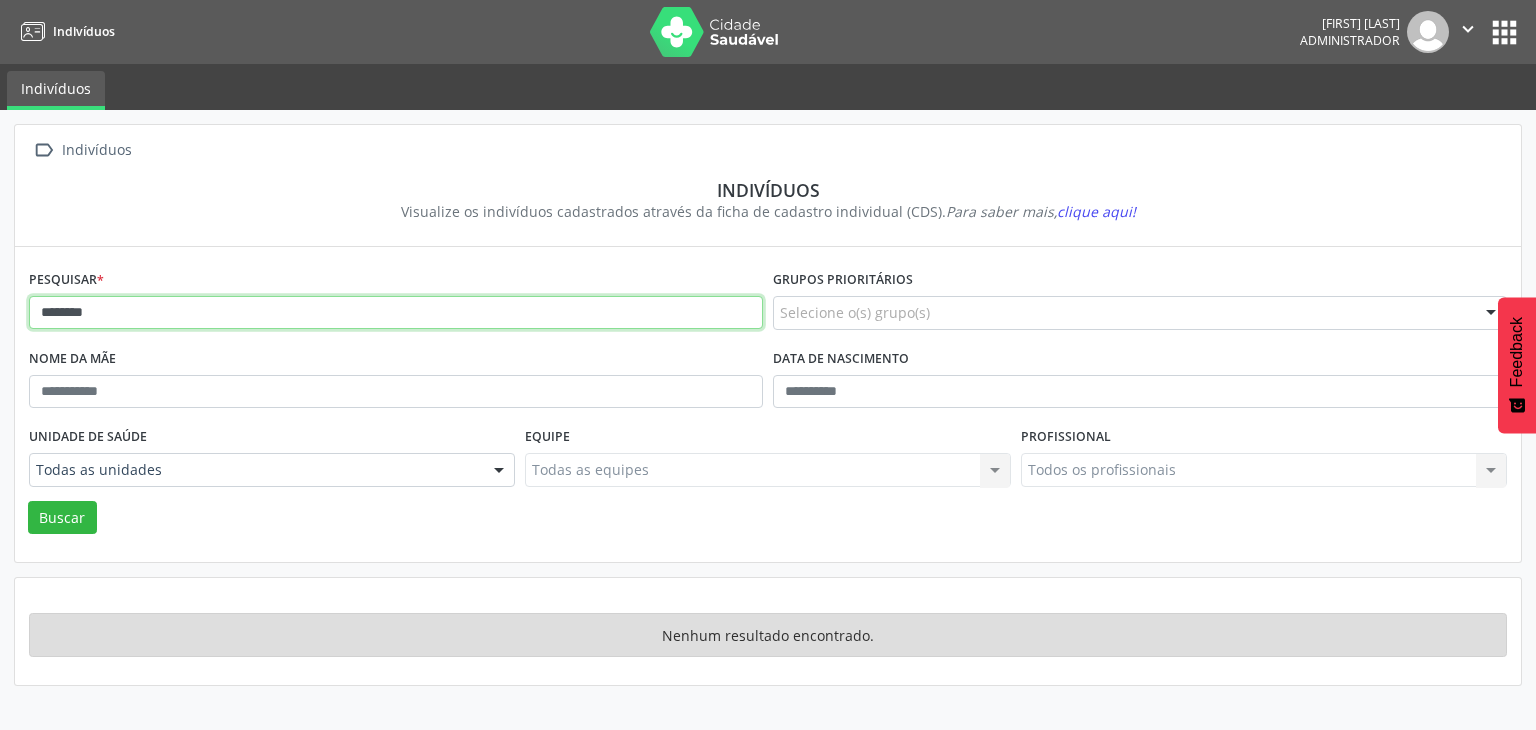 click on "********" at bounding box center [396, 313] 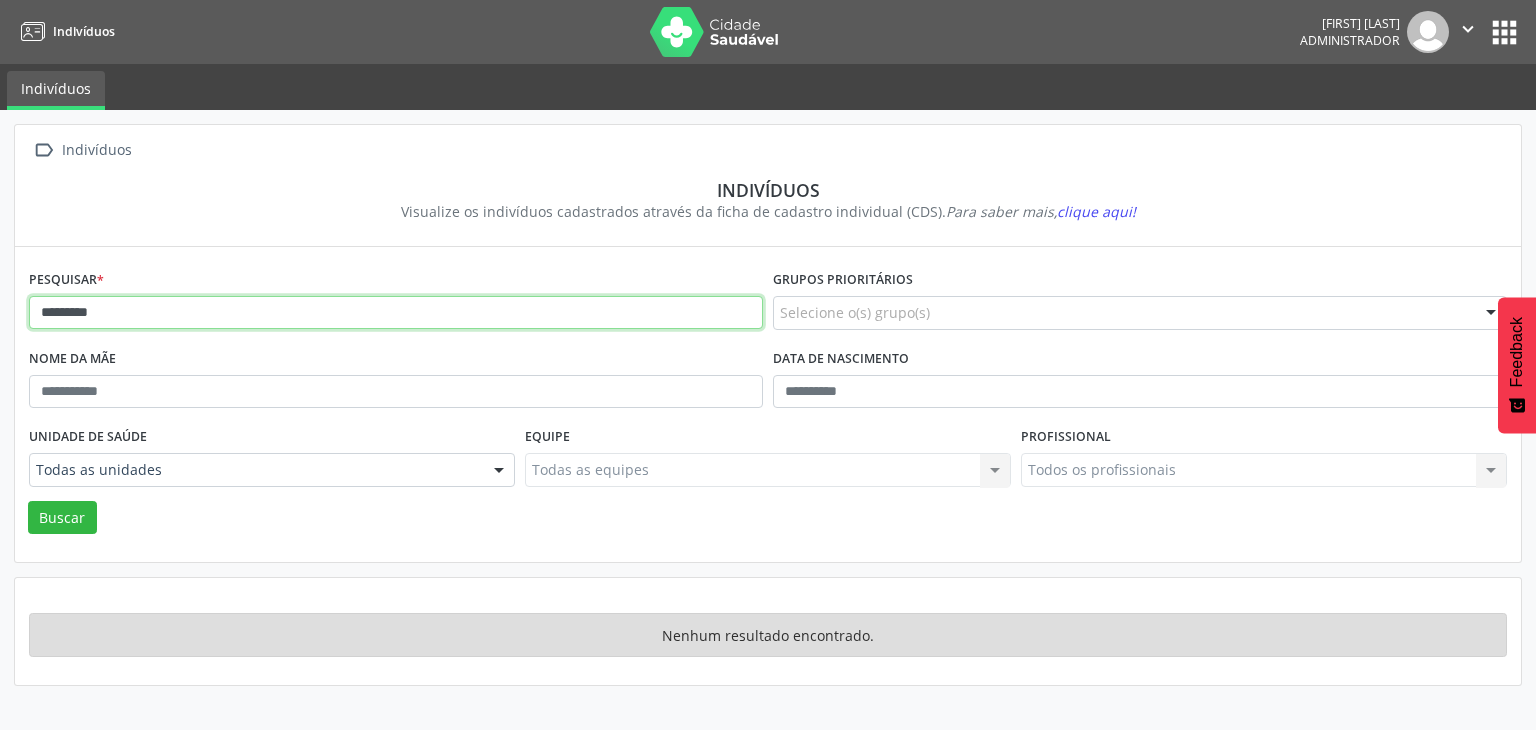 type on "*********" 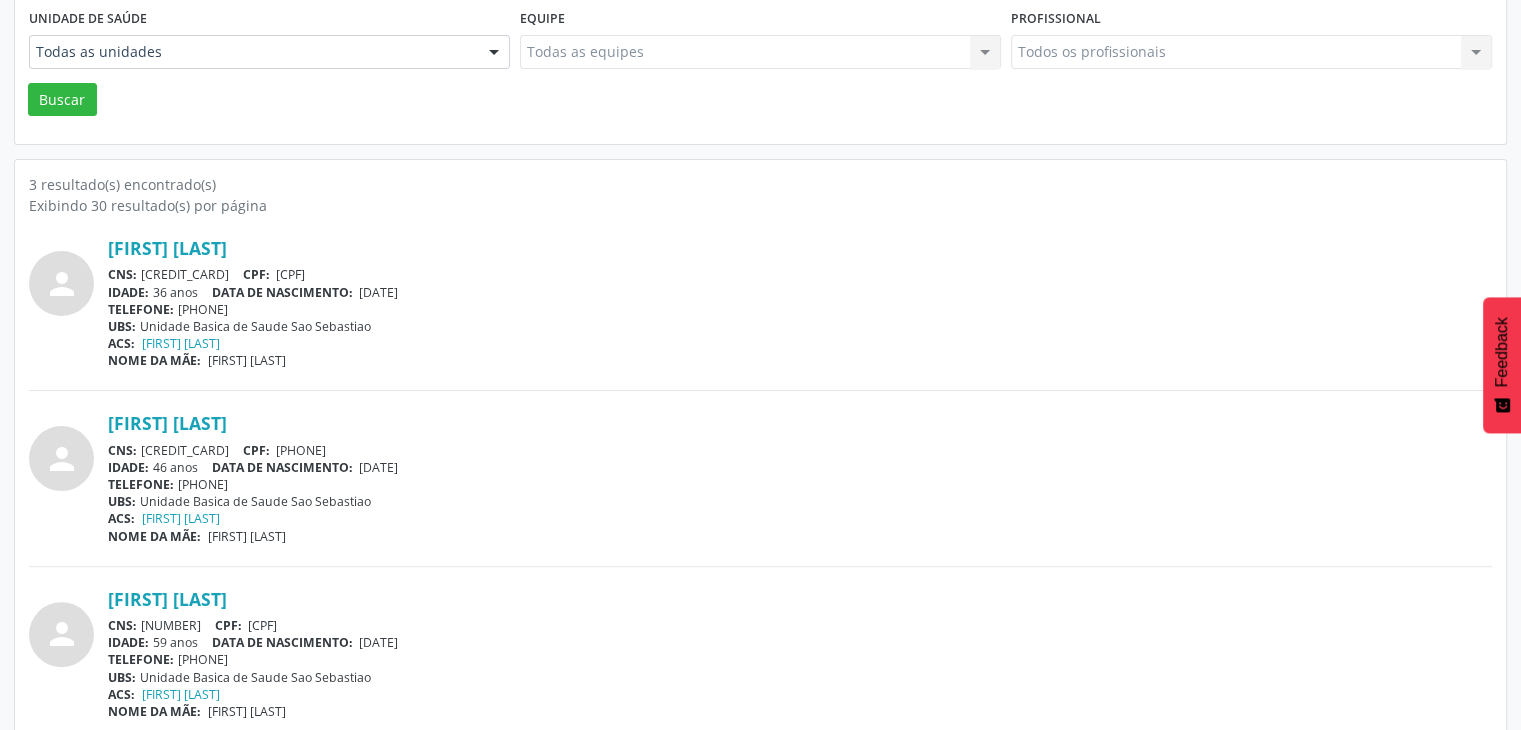 scroll, scrollTop: 435, scrollLeft: 0, axis: vertical 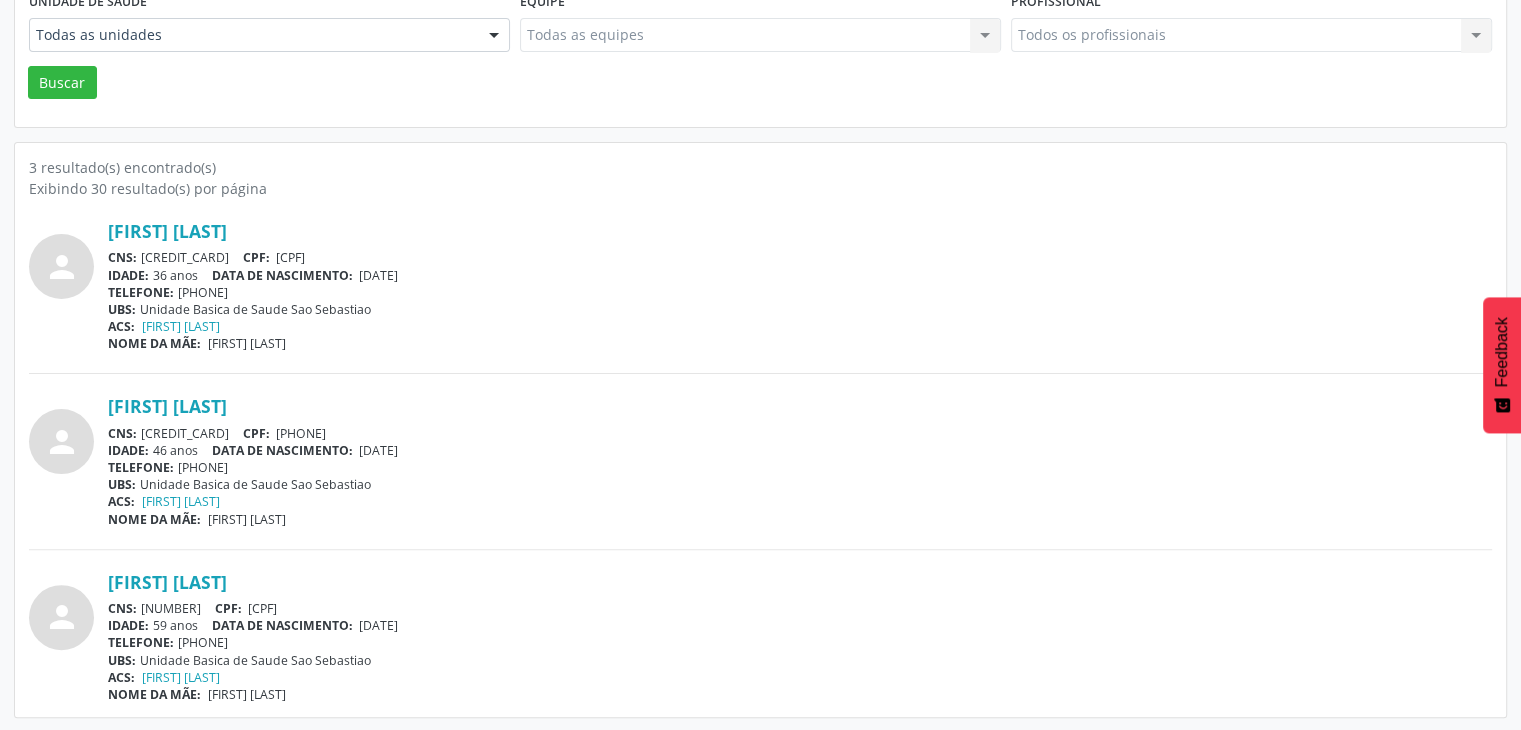 drag, startPoint x: 144, startPoint y: 601, endPoint x: 257, endPoint y: 601, distance: 113 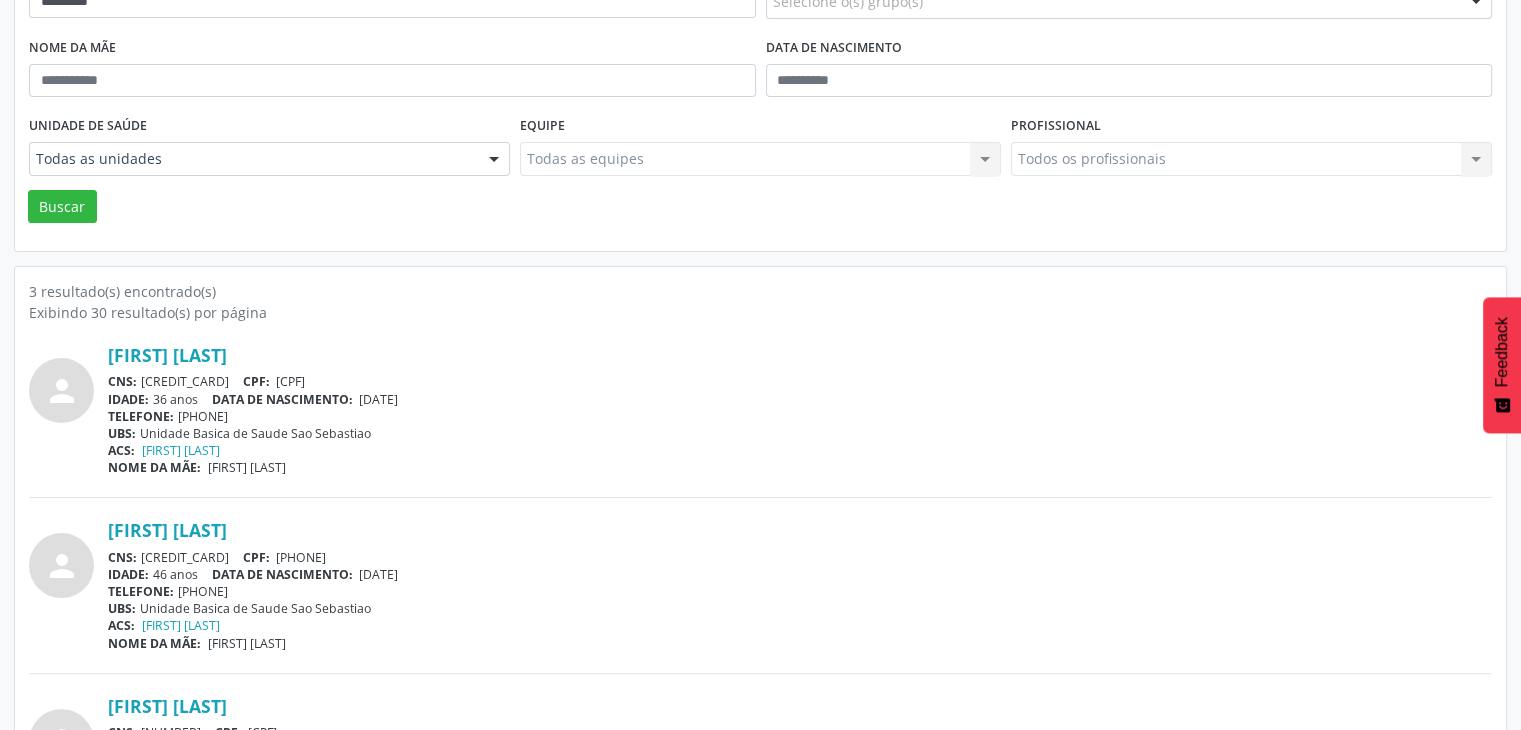 scroll, scrollTop: 35, scrollLeft: 0, axis: vertical 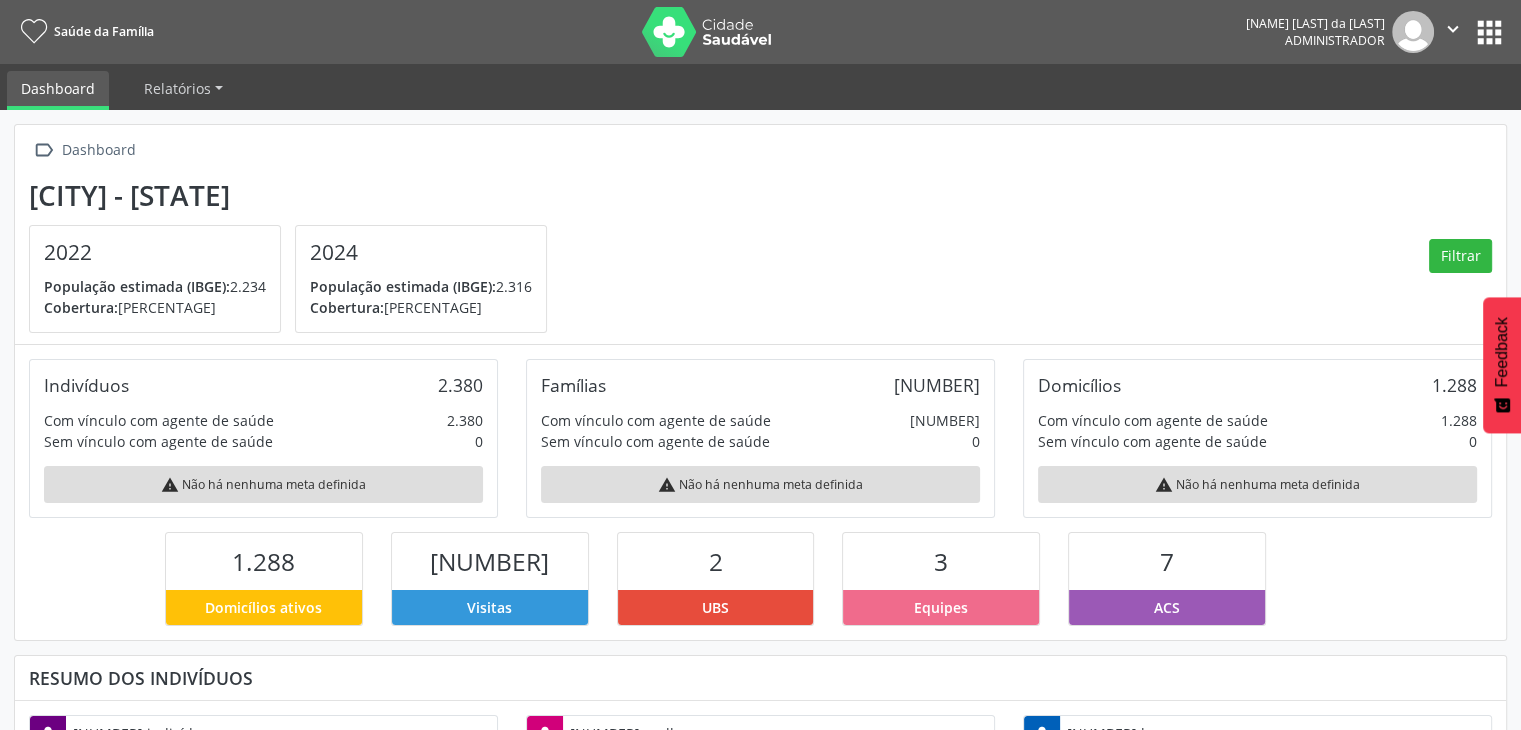 click on "" at bounding box center (1453, 32) 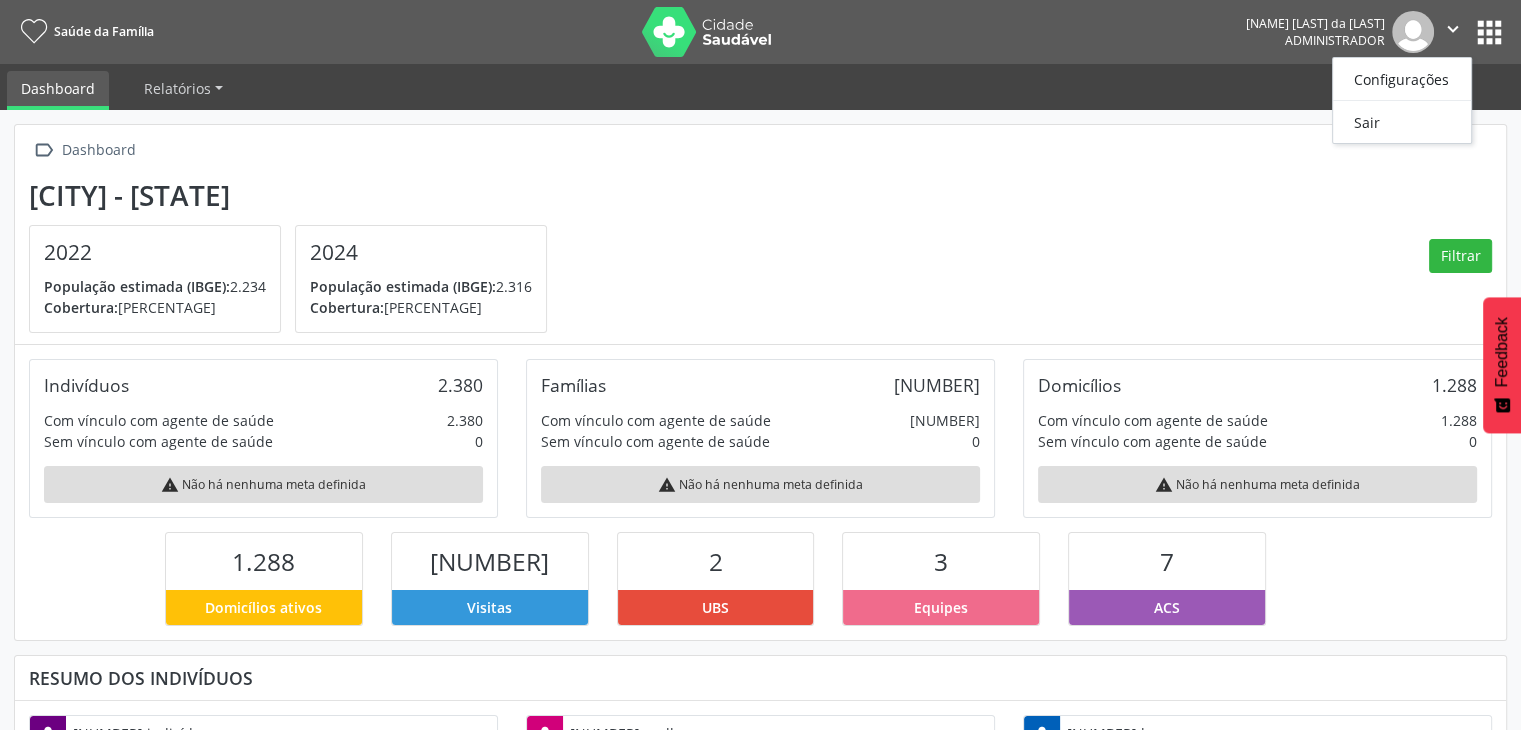 click on "apps" at bounding box center (1489, 32) 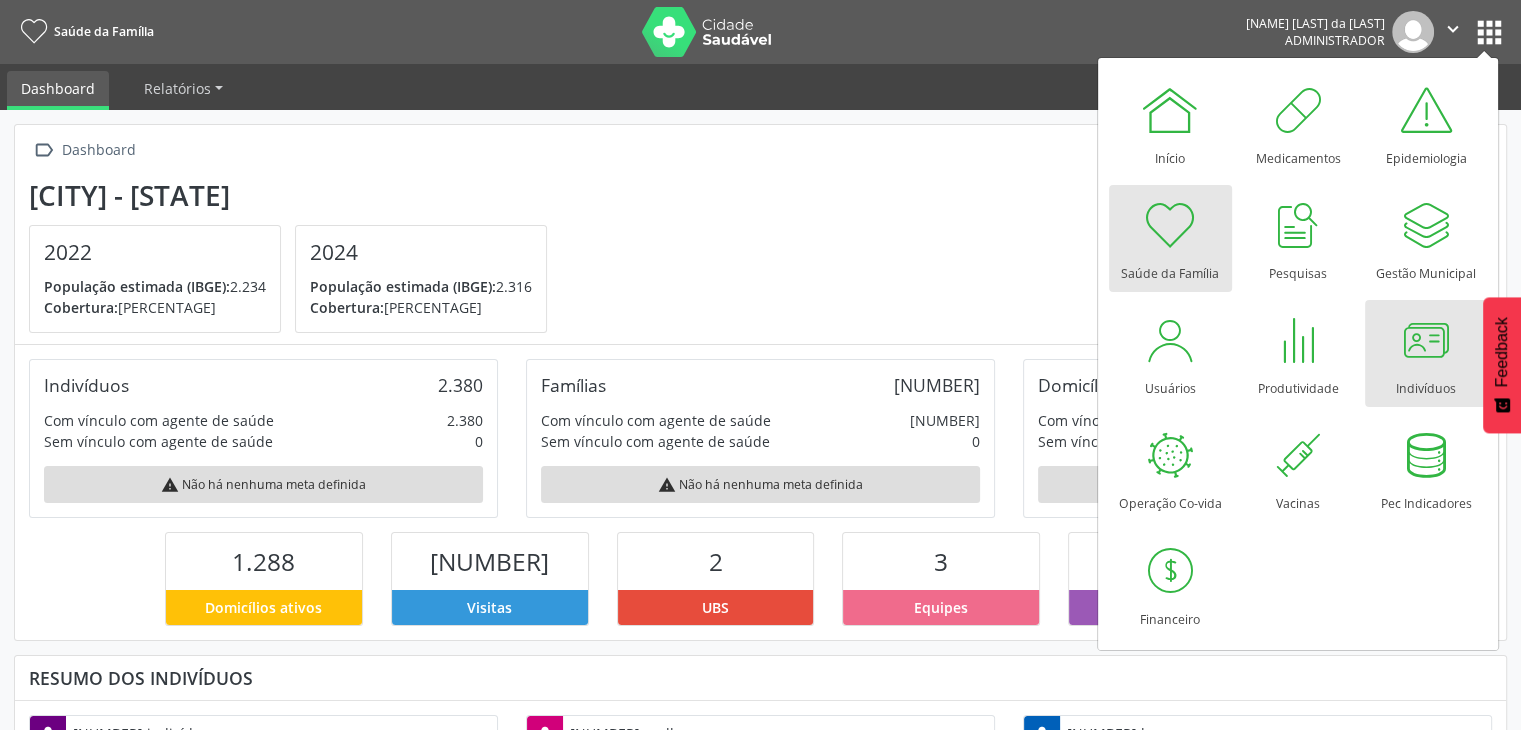 click at bounding box center (1426, 340) 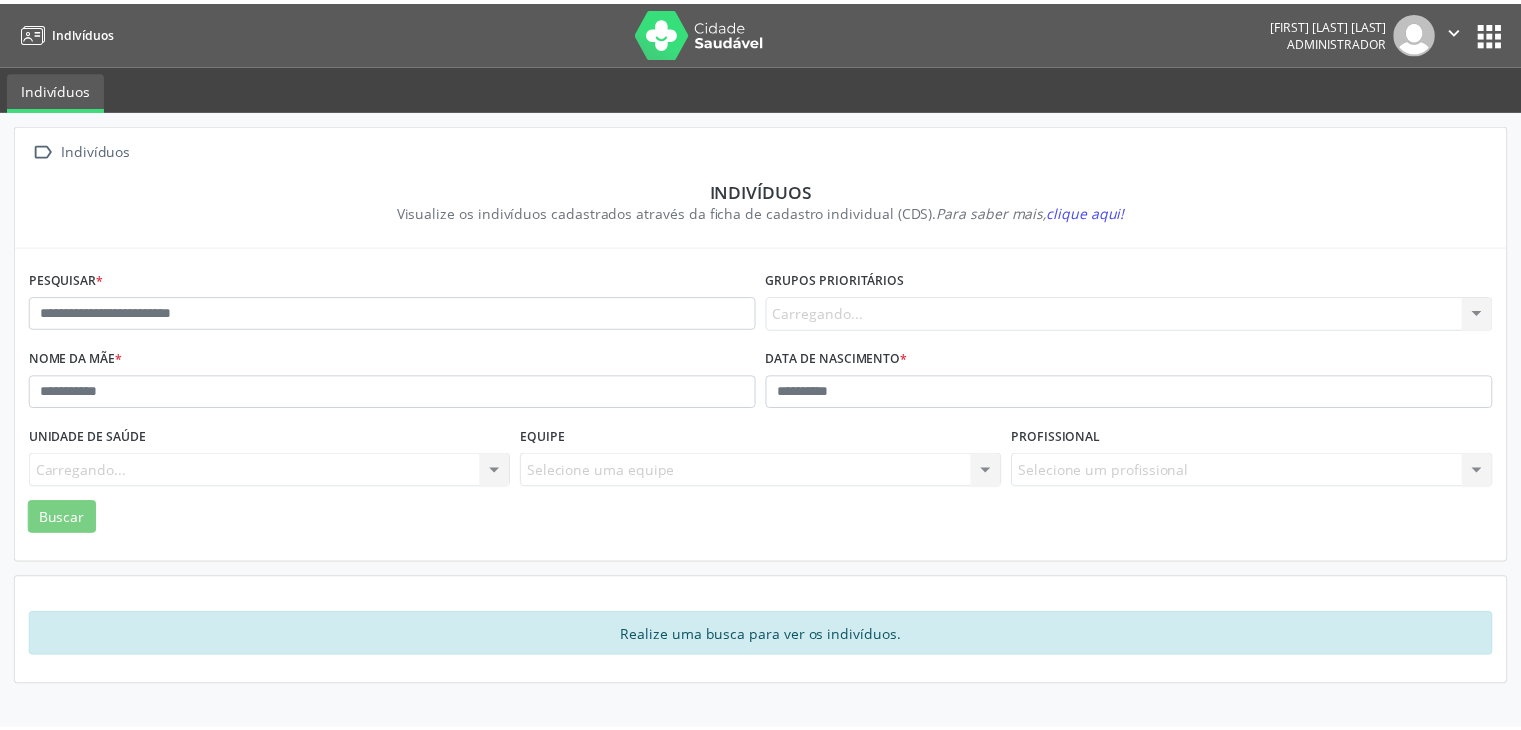 scroll, scrollTop: 0, scrollLeft: 0, axis: both 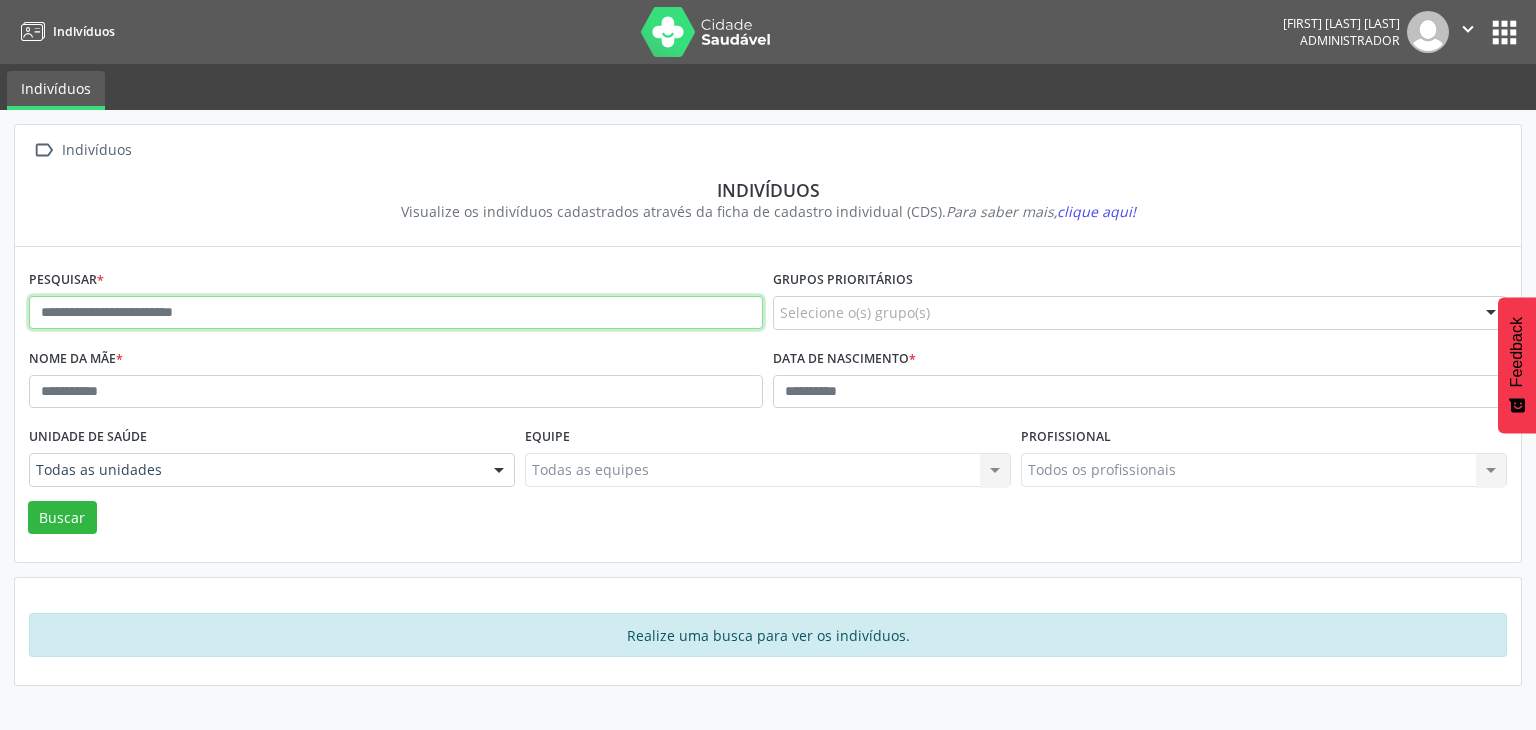 click at bounding box center (396, 313) 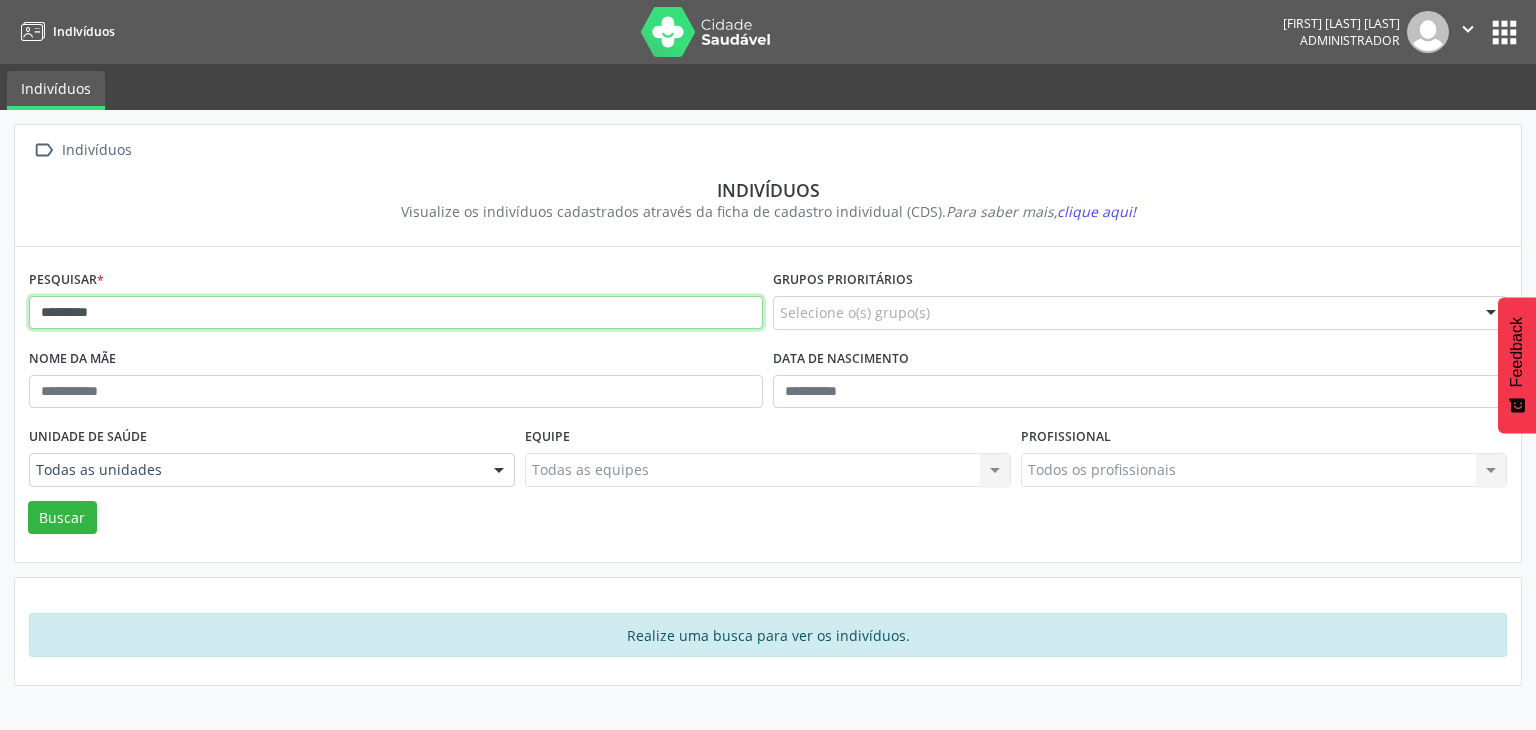 type on "********" 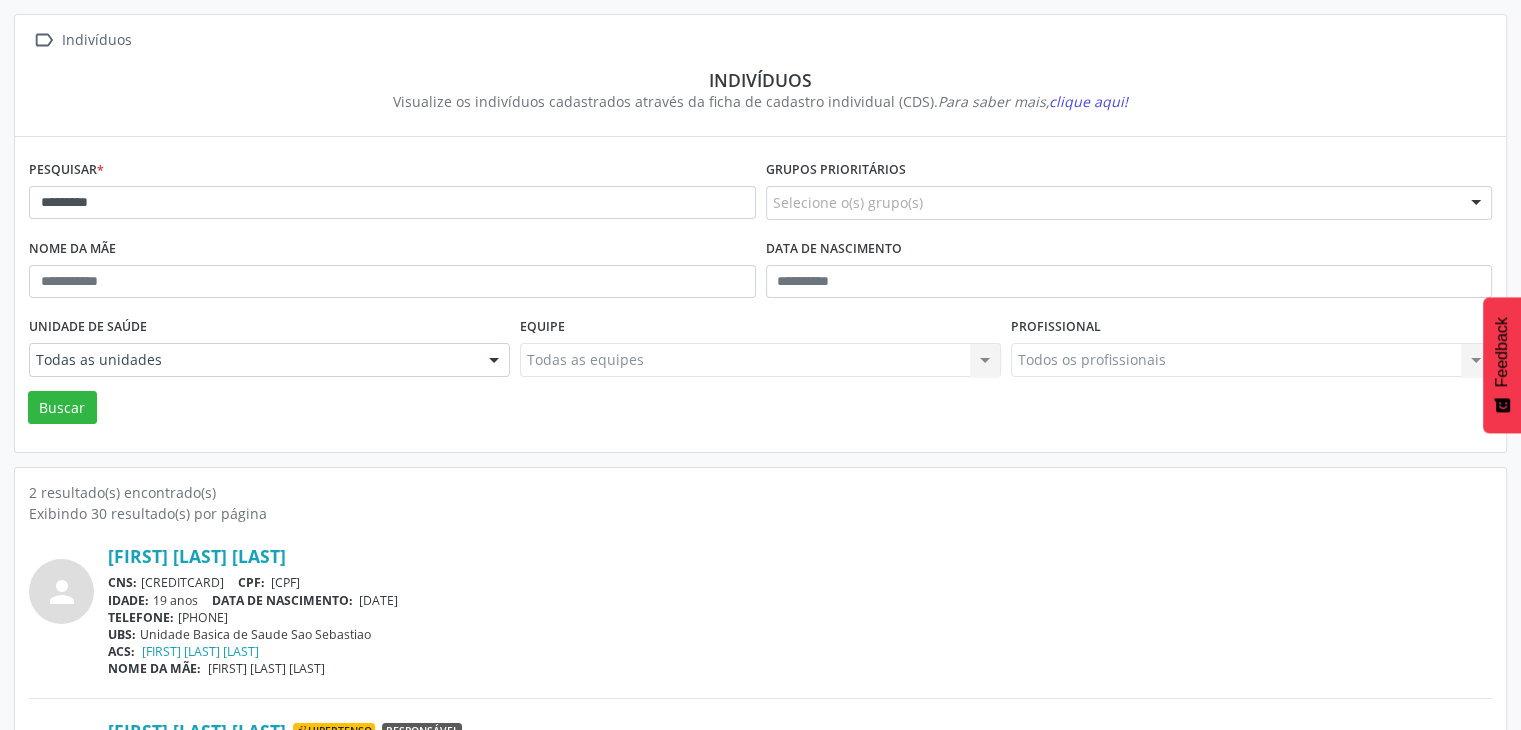 scroll, scrollTop: 260, scrollLeft: 0, axis: vertical 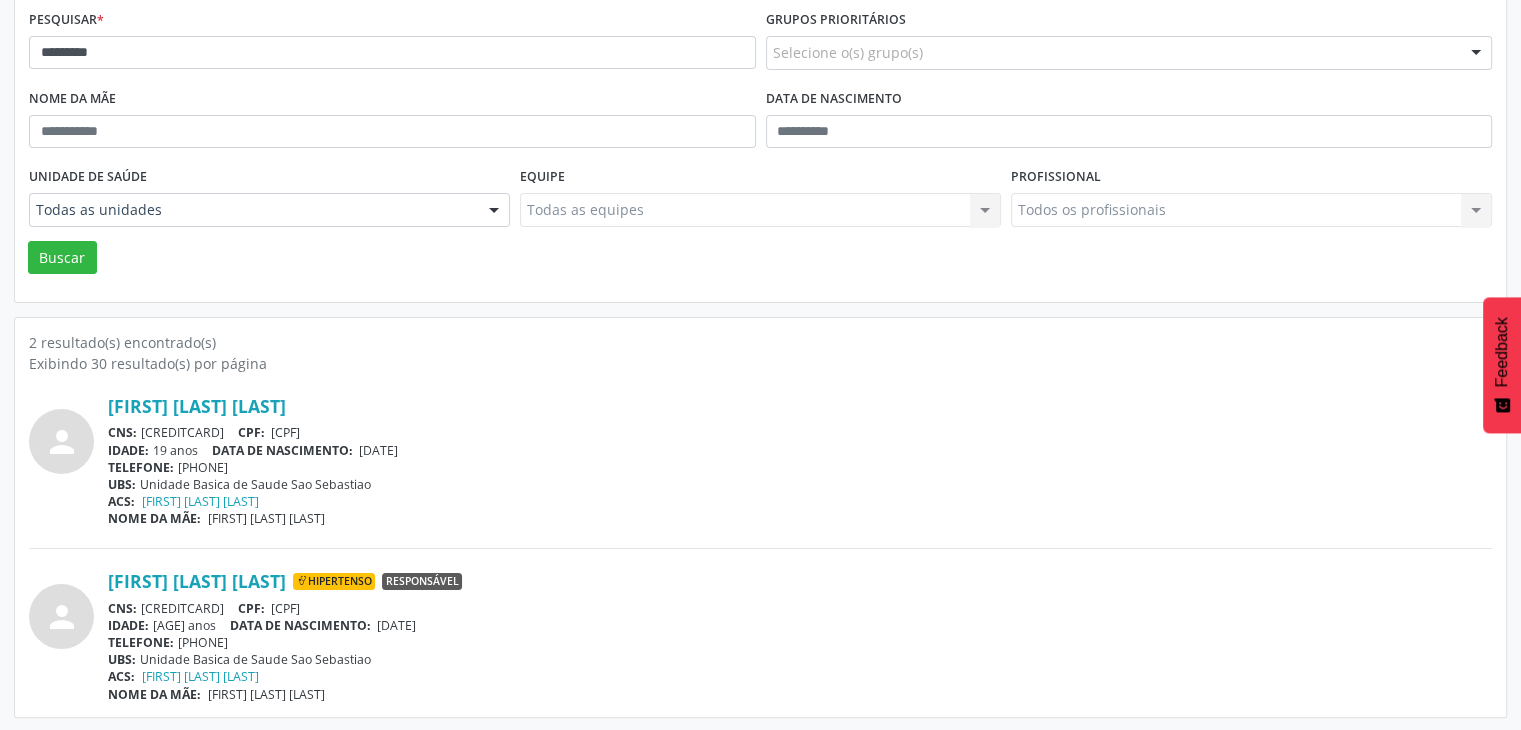 drag, startPoint x: 138, startPoint y: 605, endPoint x: 254, endPoint y: 600, distance: 116.10771 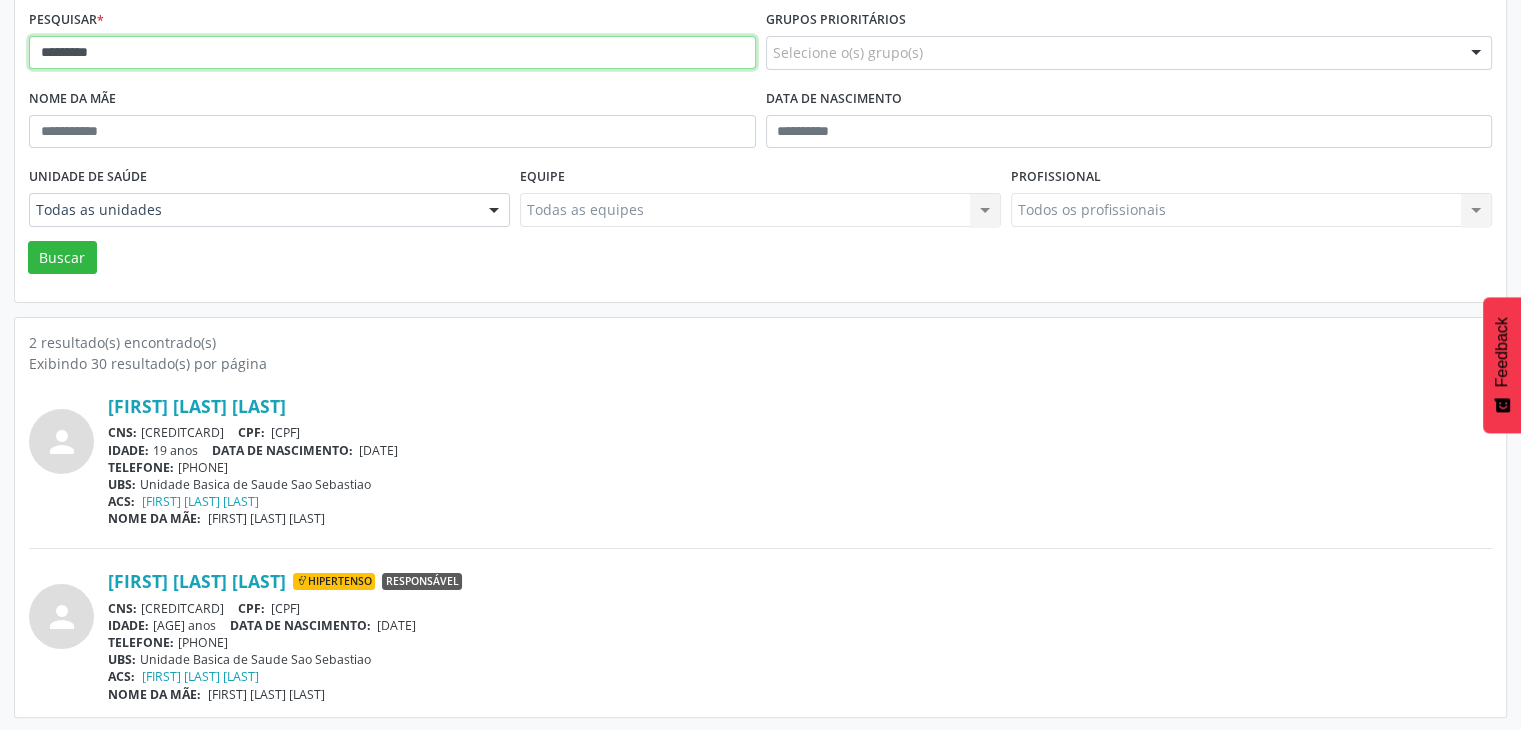 click on "********" at bounding box center (392, 53) 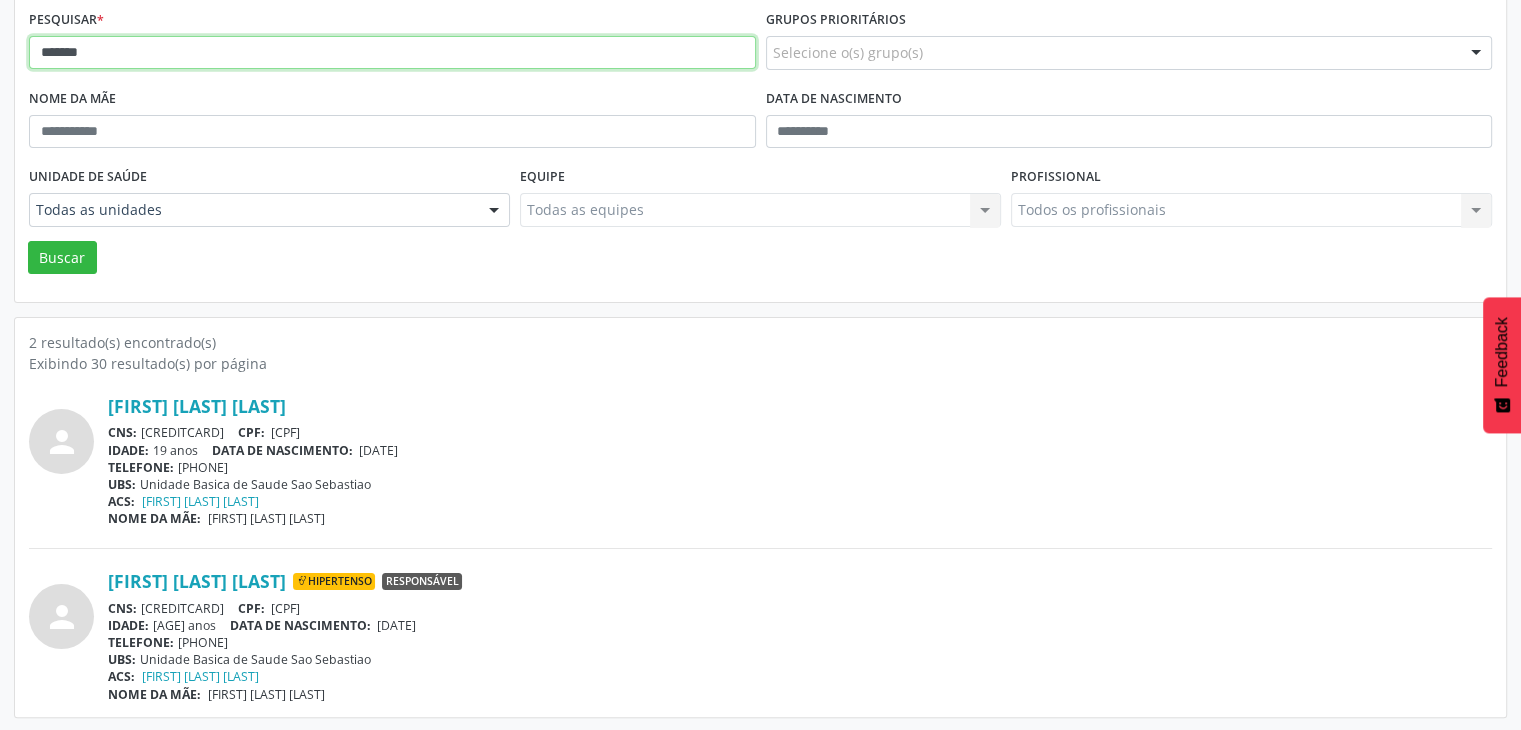 click on "Buscar" at bounding box center [62, 258] 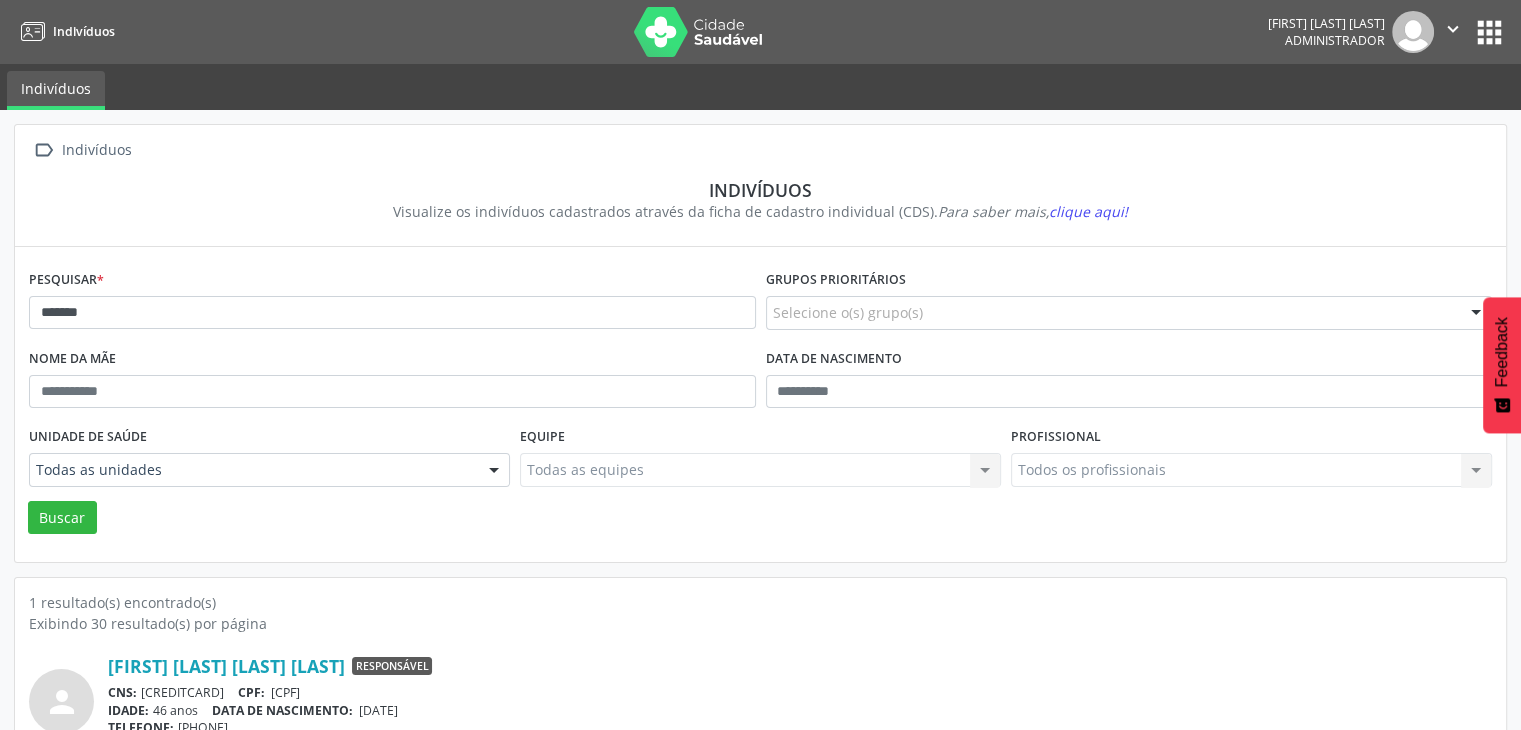 scroll, scrollTop: 84, scrollLeft: 0, axis: vertical 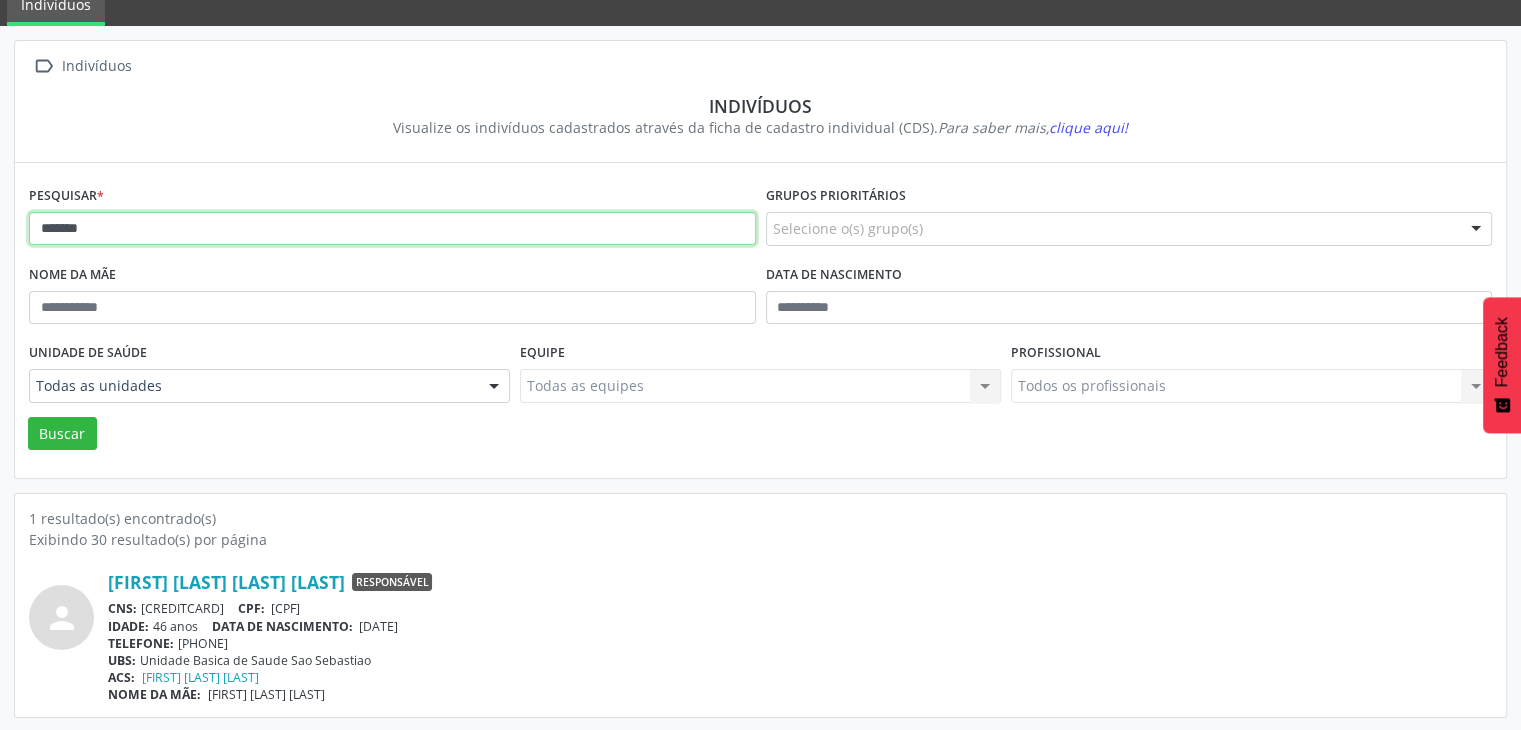 click on "******" at bounding box center [392, 229] 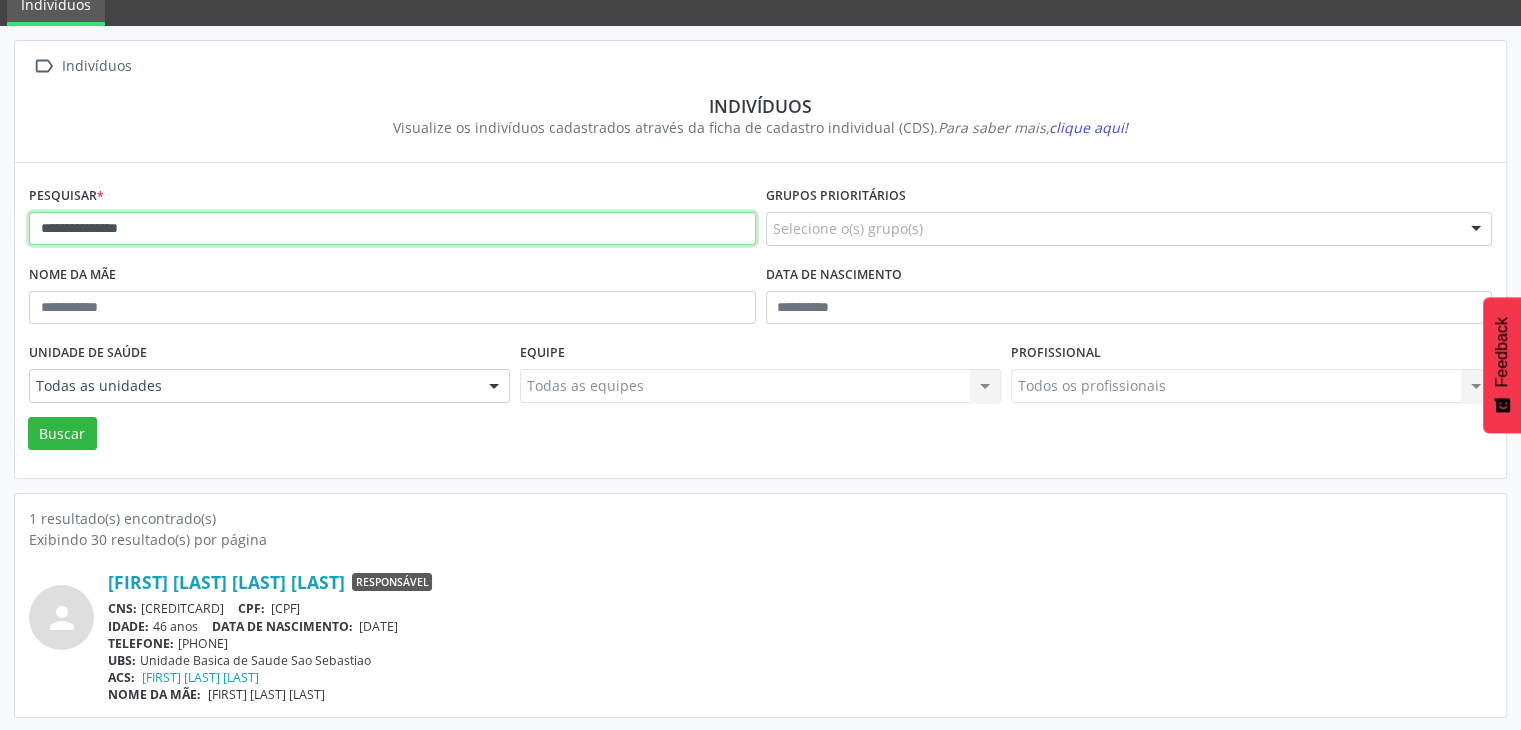 type on "**********" 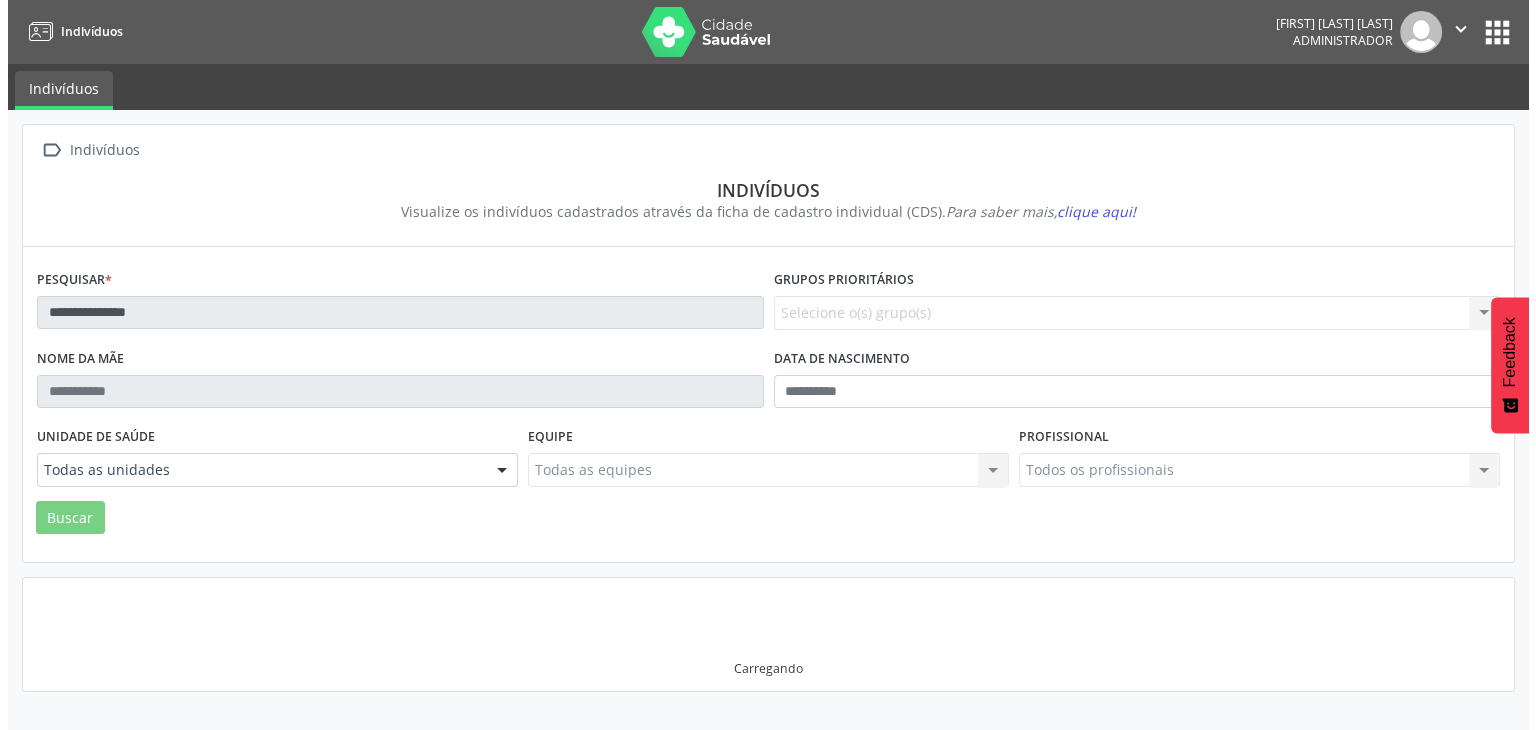 scroll, scrollTop: 0, scrollLeft: 0, axis: both 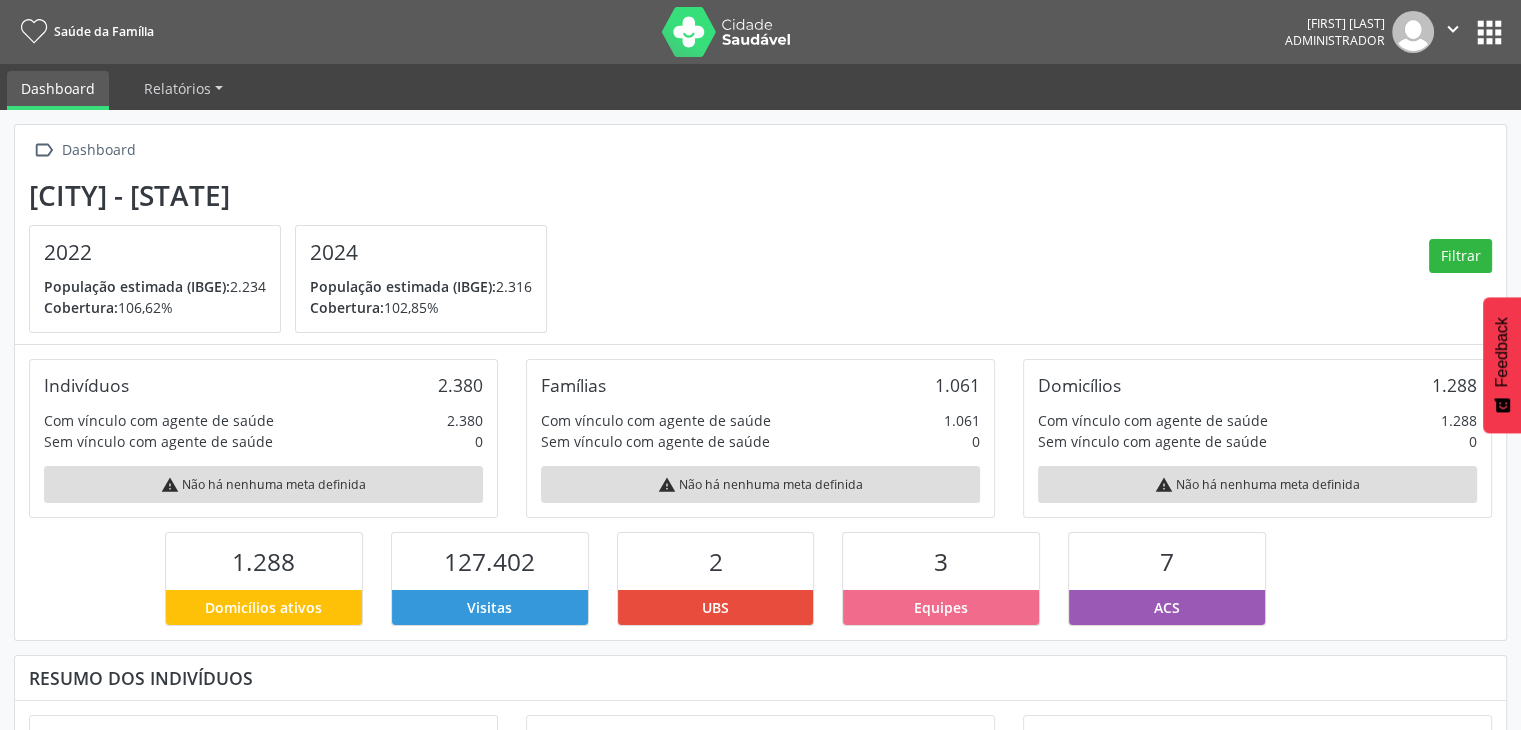 click on "apps" at bounding box center (1489, 32) 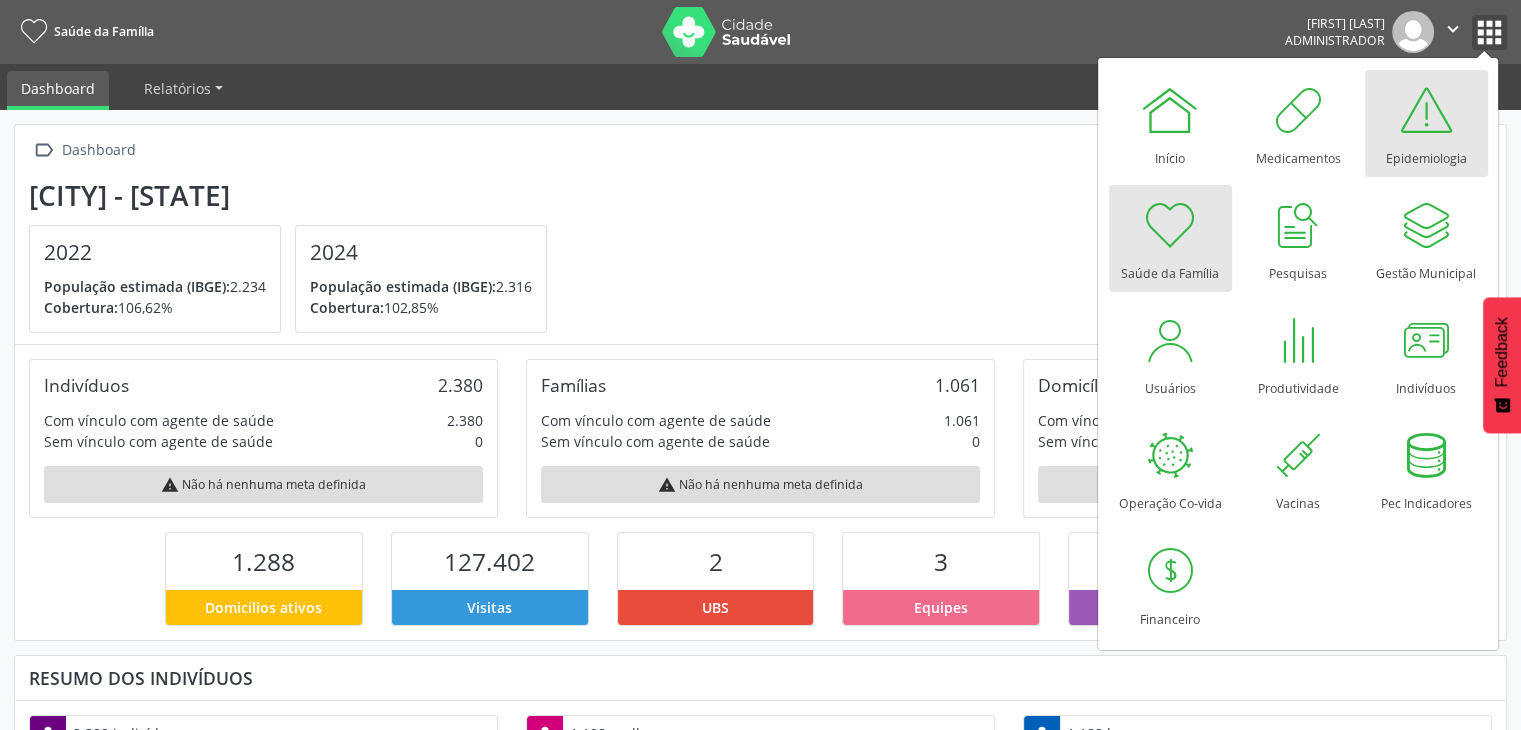 scroll, scrollTop: 999669, scrollLeft: 999503, axis: both 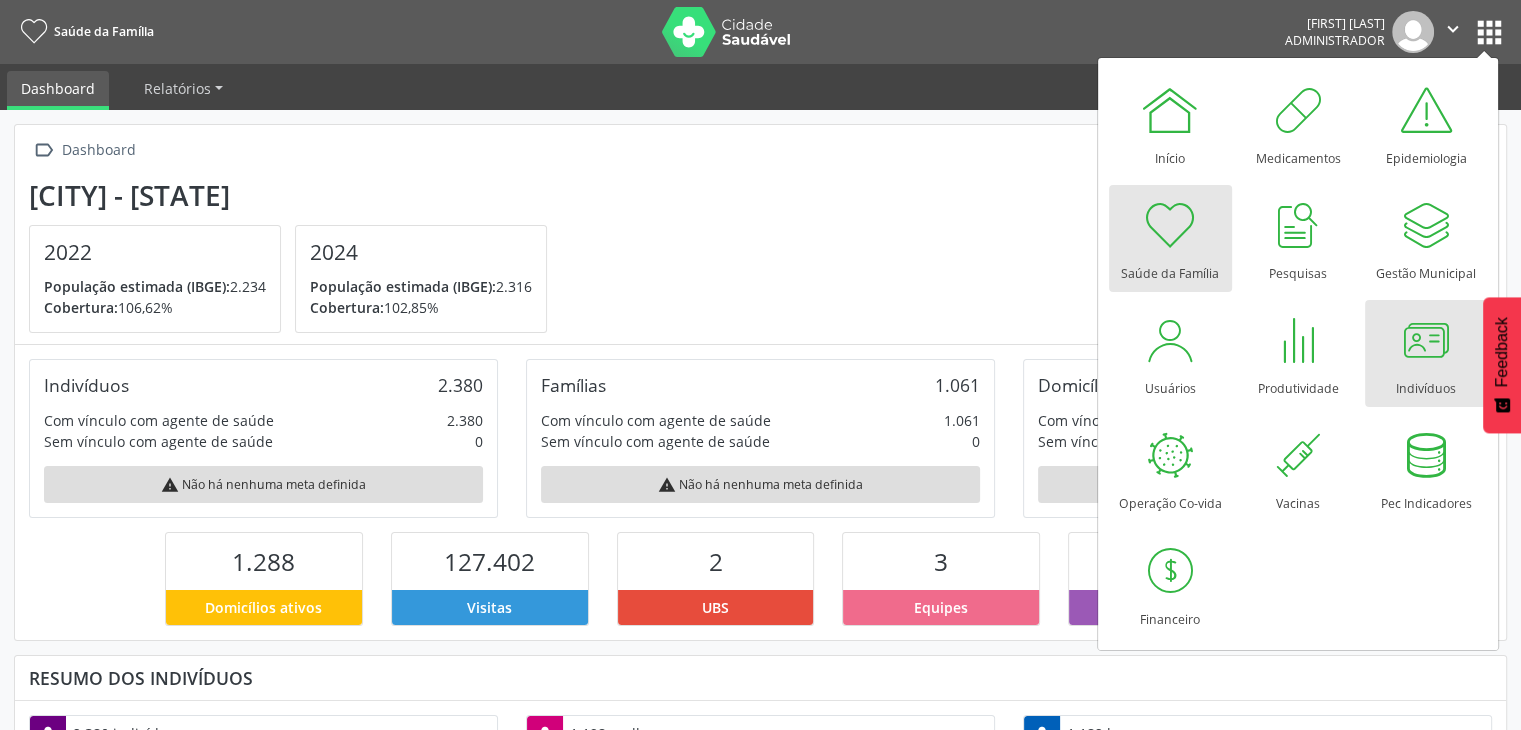 click at bounding box center (1426, 340) 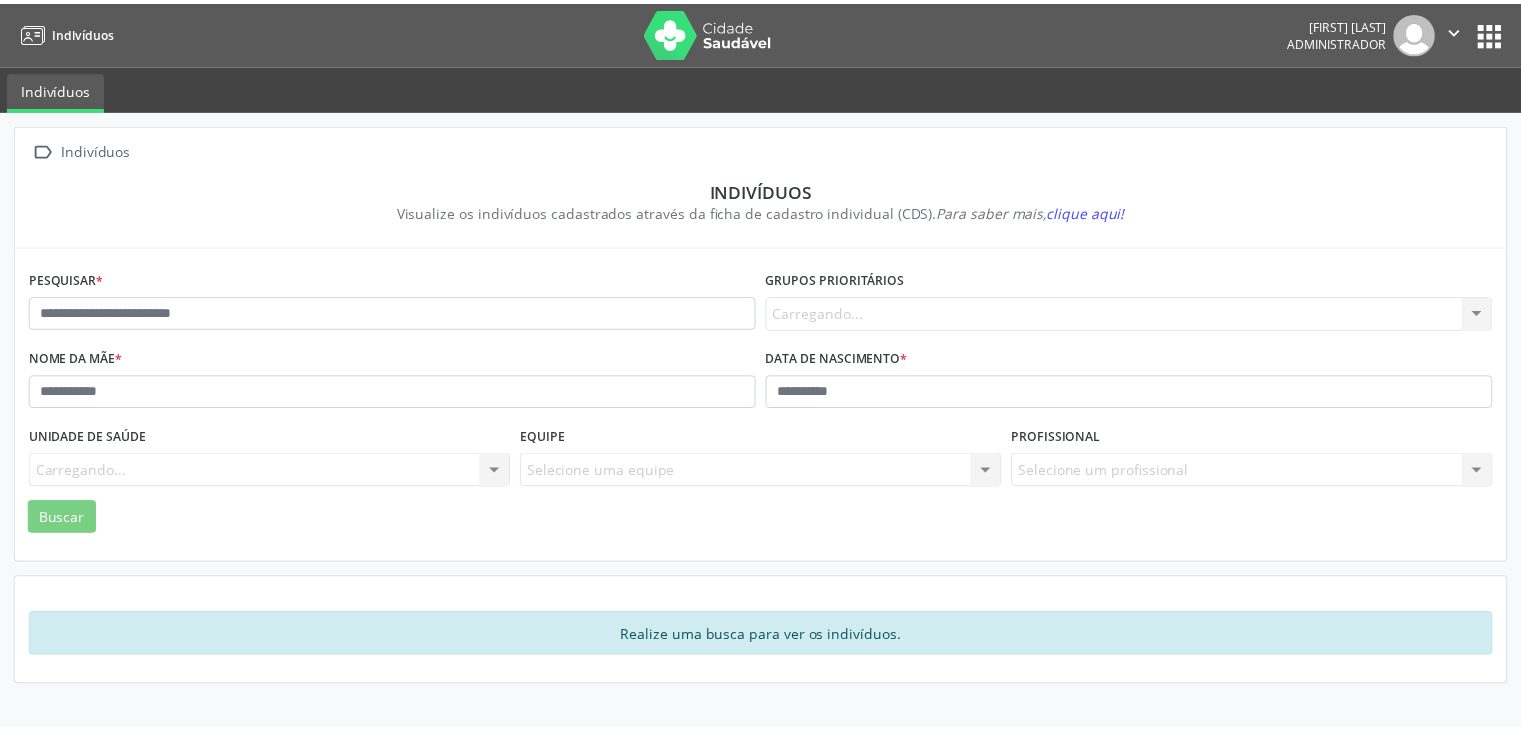 scroll, scrollTop: 0, scrollLeft: 0, axis: both 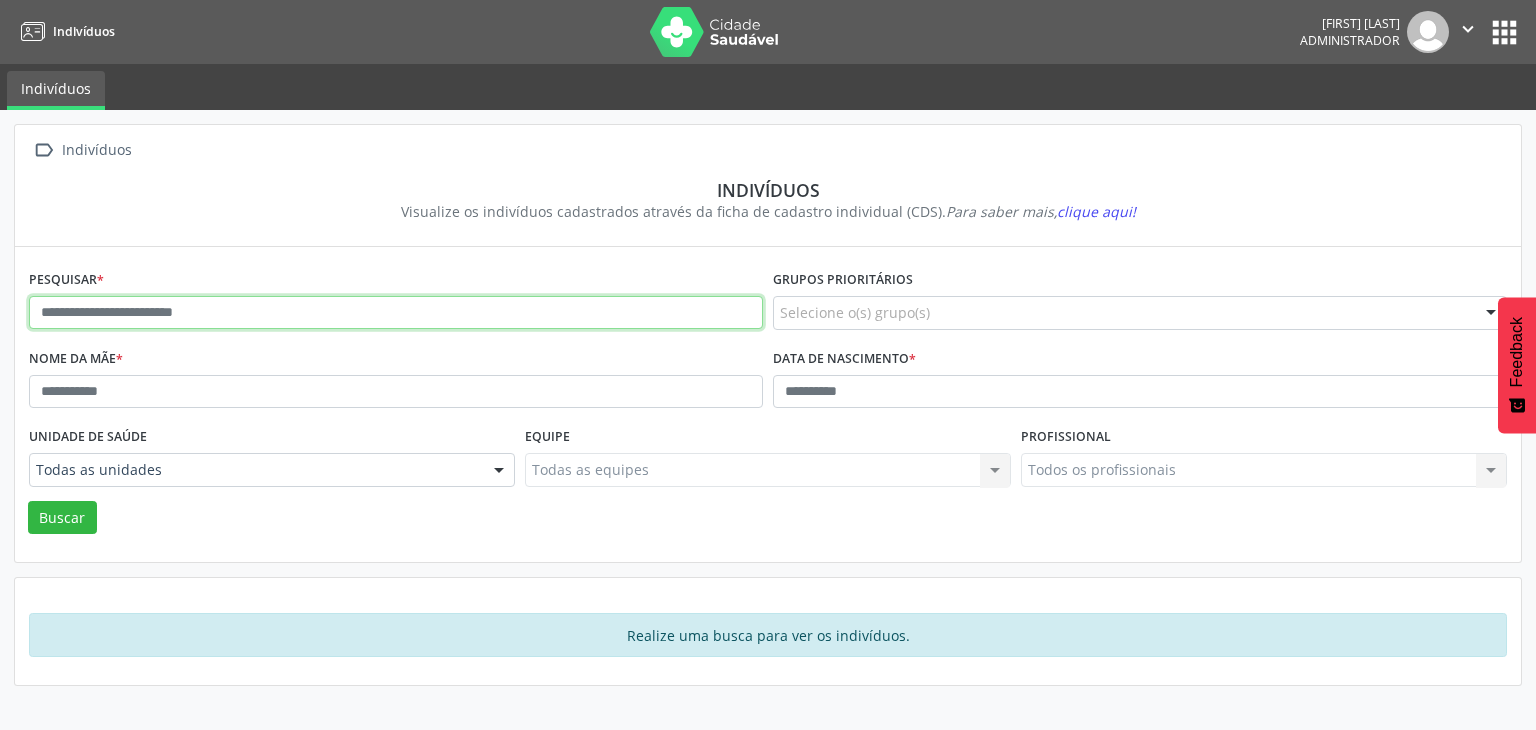 click on "Pesquisar
*" at bounding box center (396, 304) 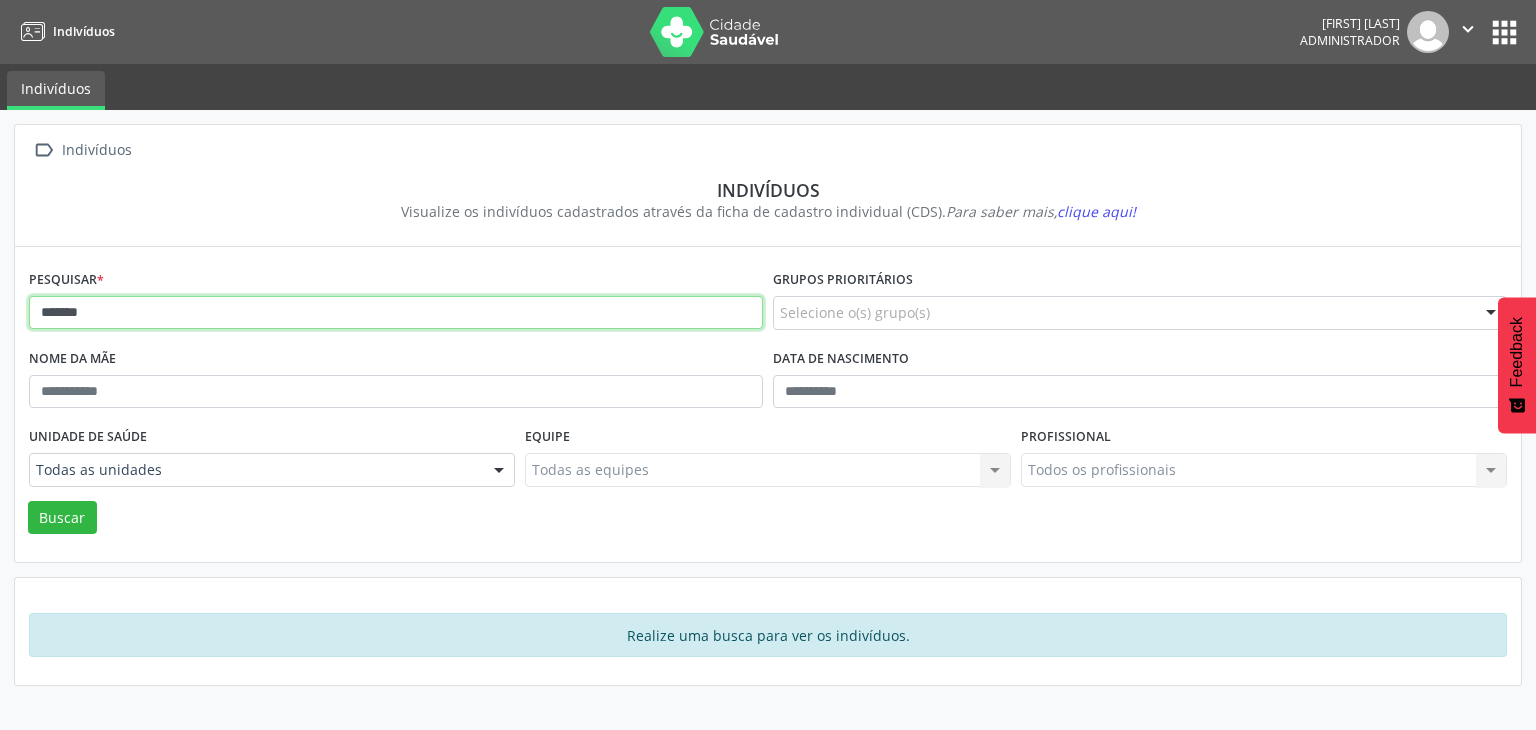 type on "*******" 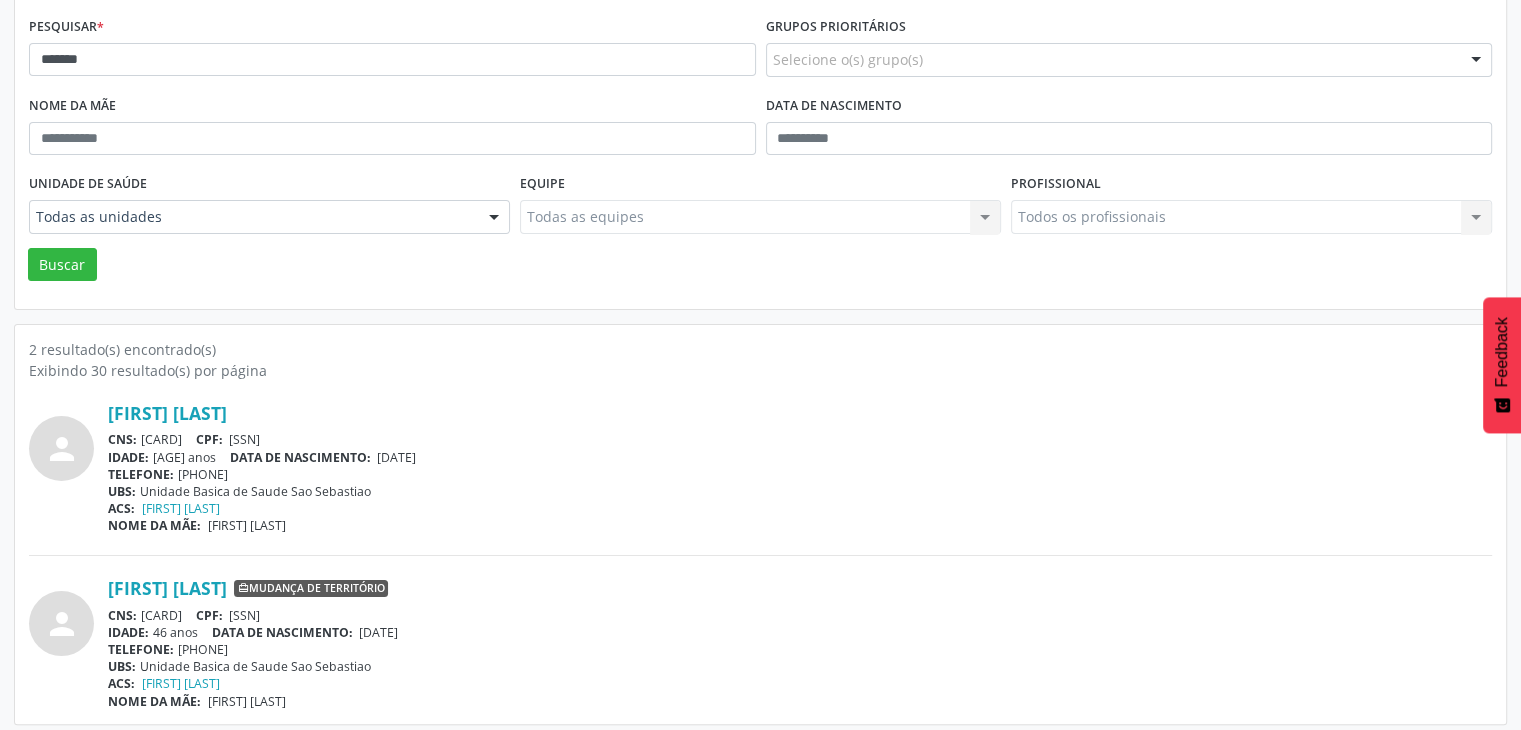 scroll, scrollTop: 260, scrollLeft: 0, axis: vertical 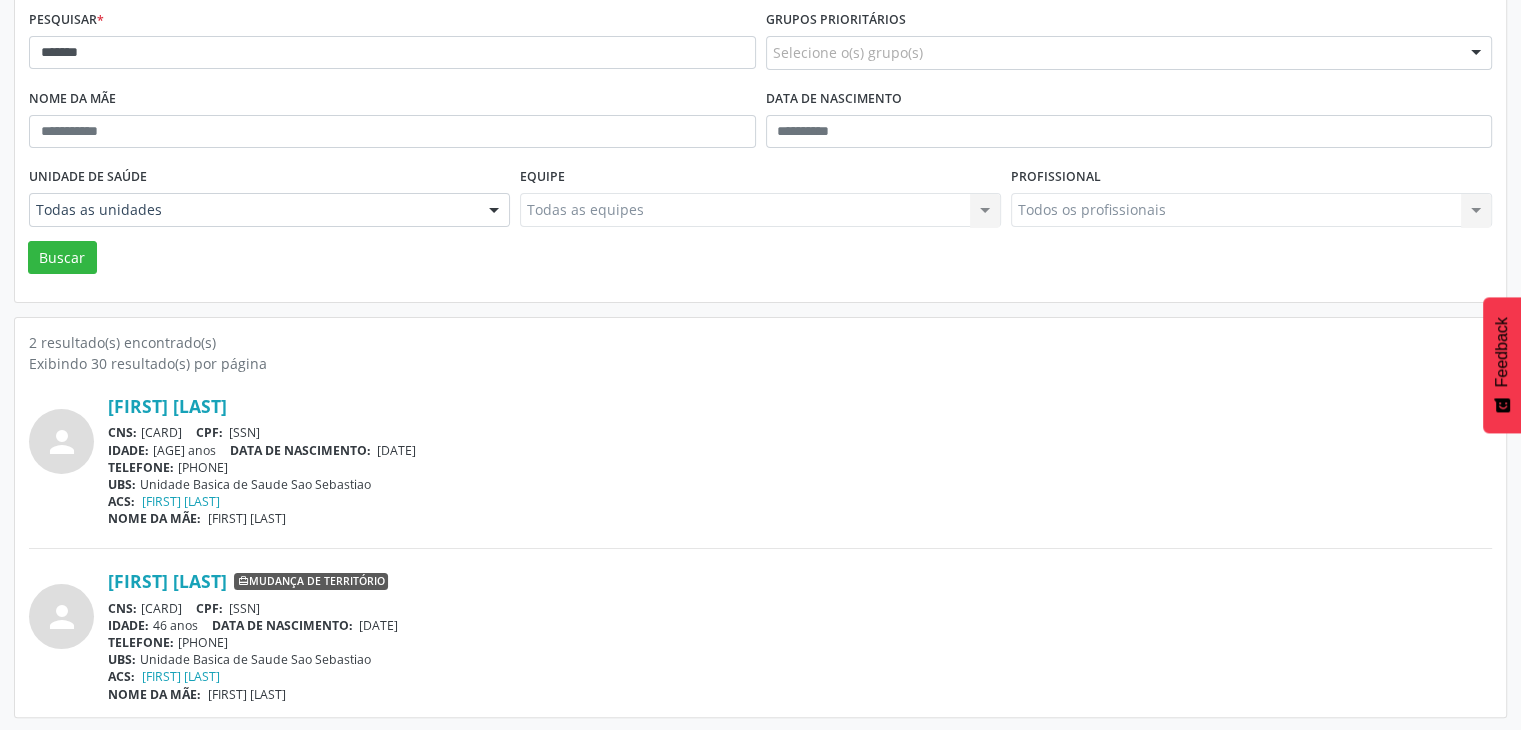 drag, startPoint x: 138, startPoint y: 428, endPoint x: 262, endPoint y: 427, distance: 124.004036 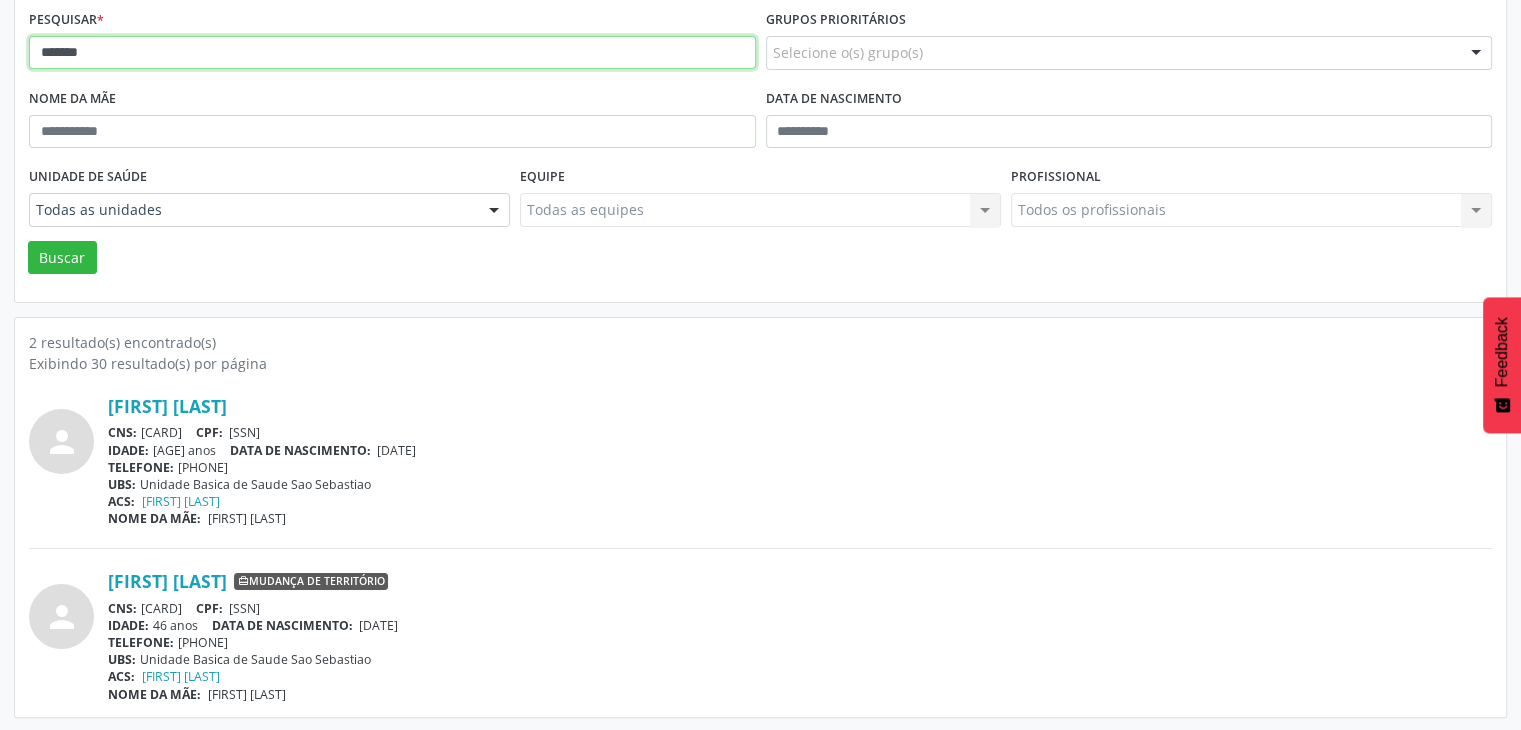 click on "*******" at bounding box center [392, 53] 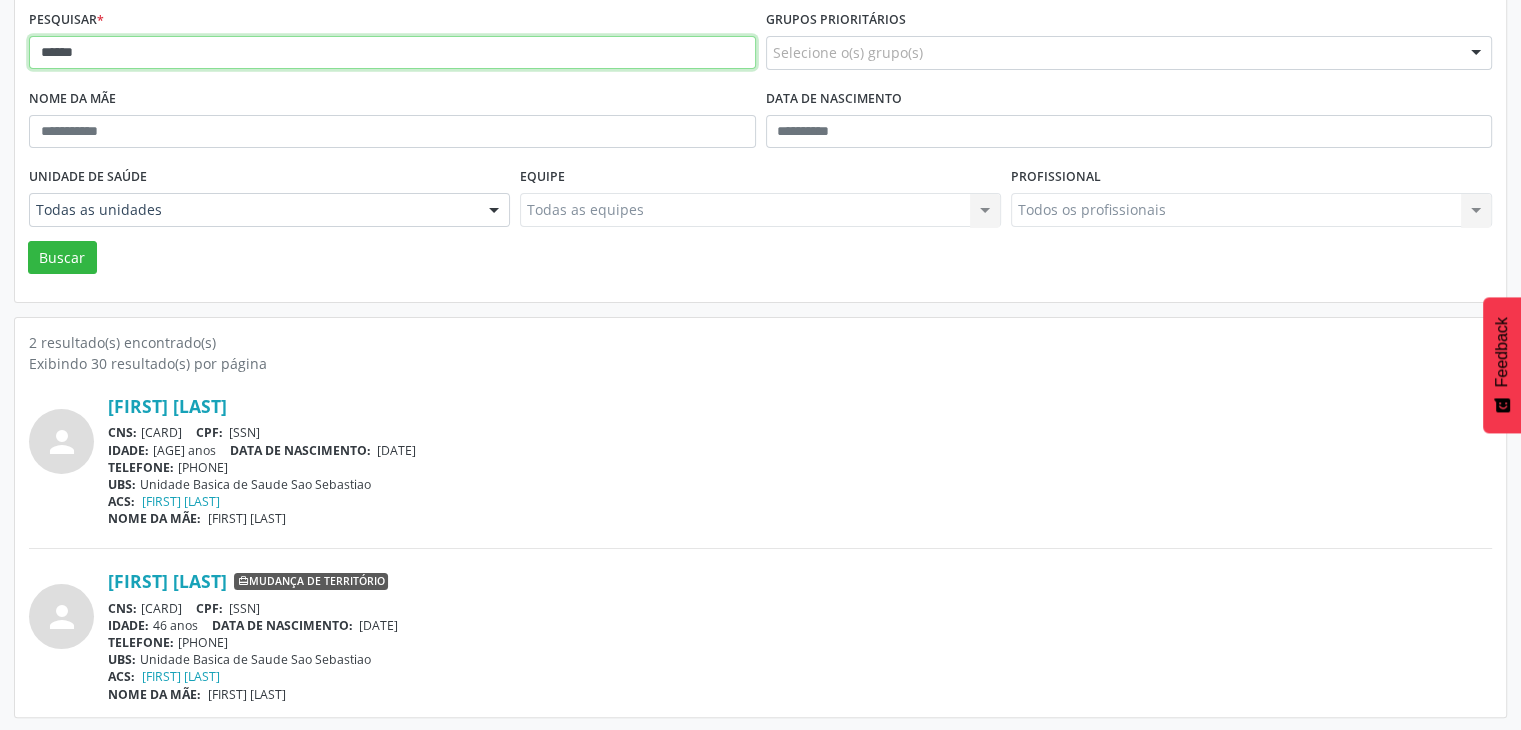 type on "*****" 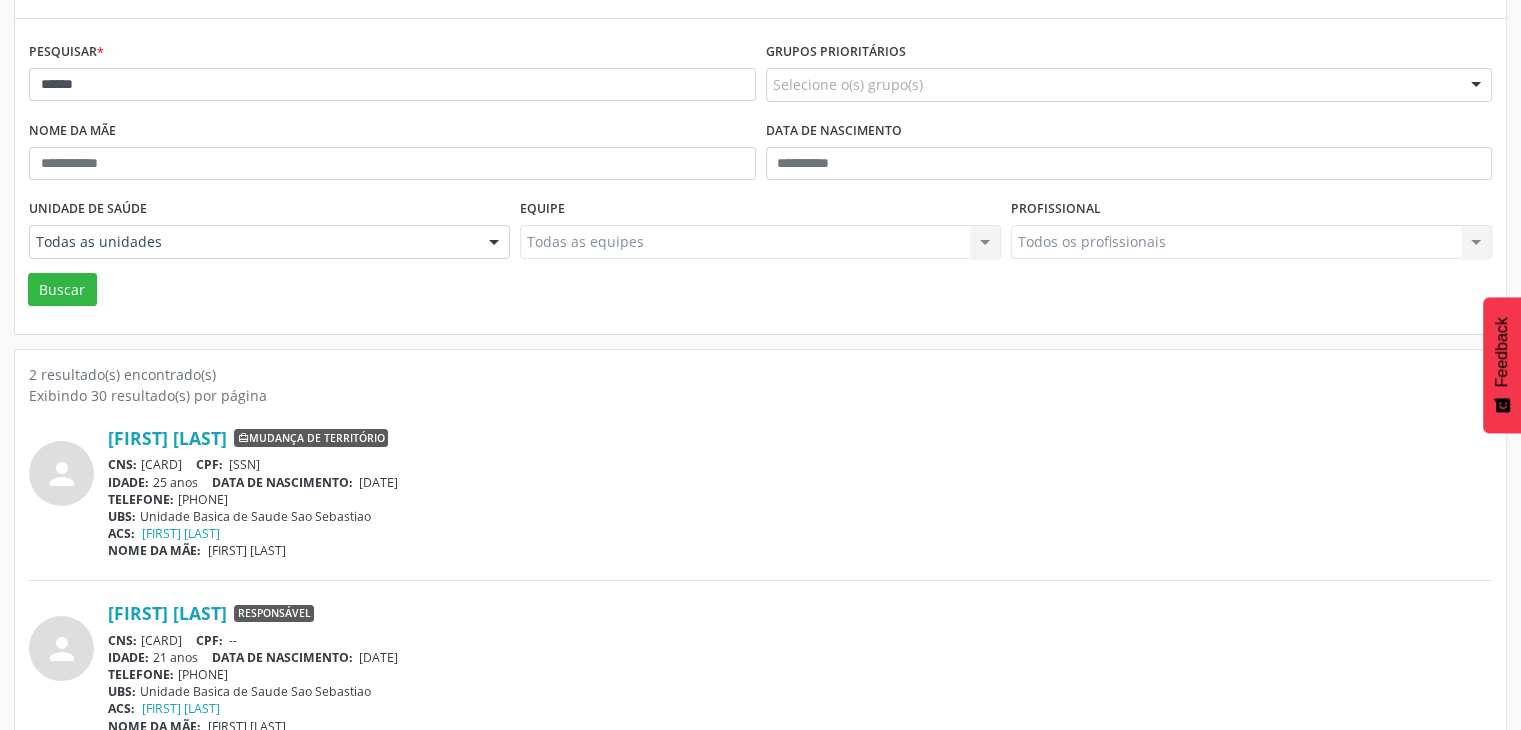 scroll, scrollTop: 260, scrollLeft: 0, axis: vertical 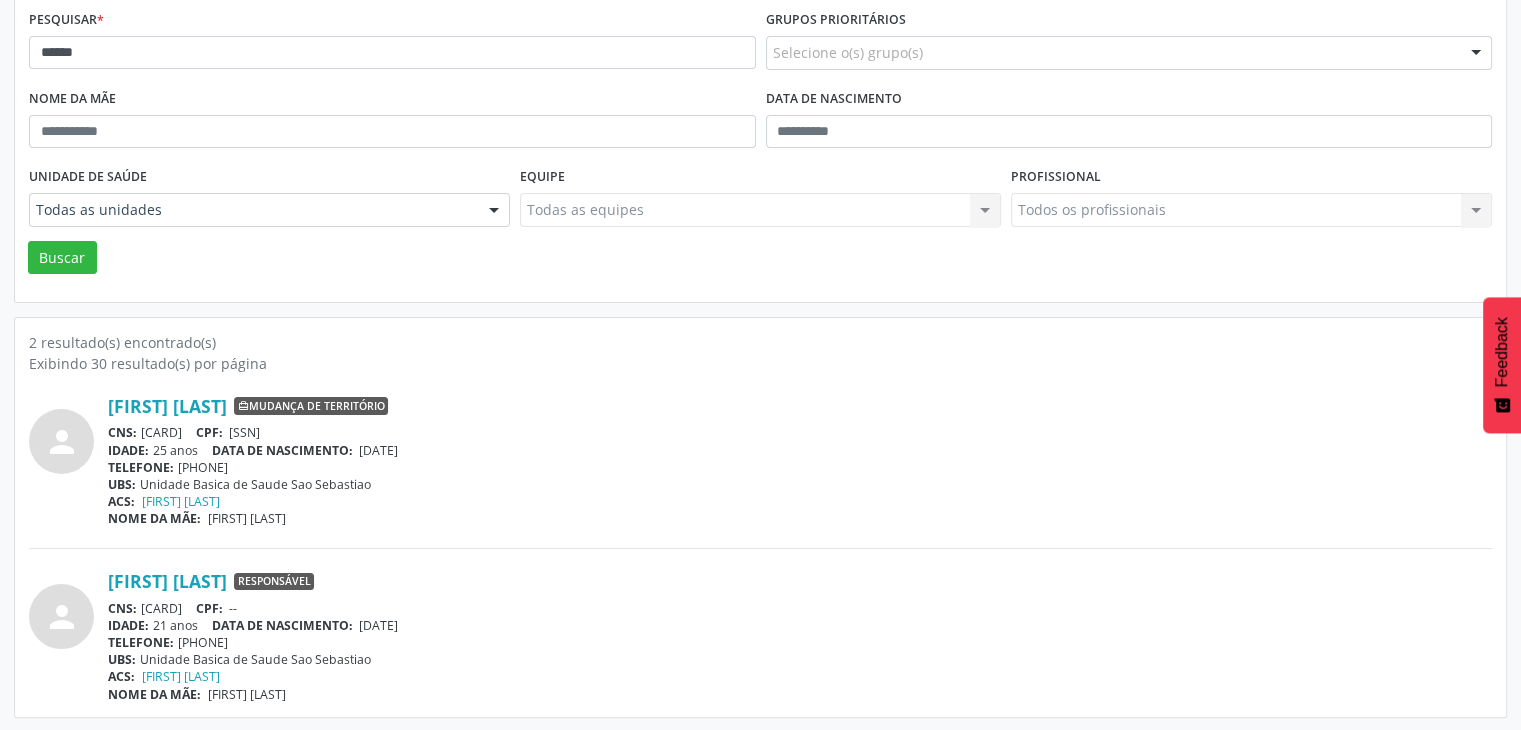 drag, startPoint x: 139, startPoint y: 605, endPoint x: 258, endPoint y: 610, distance: 119.104996 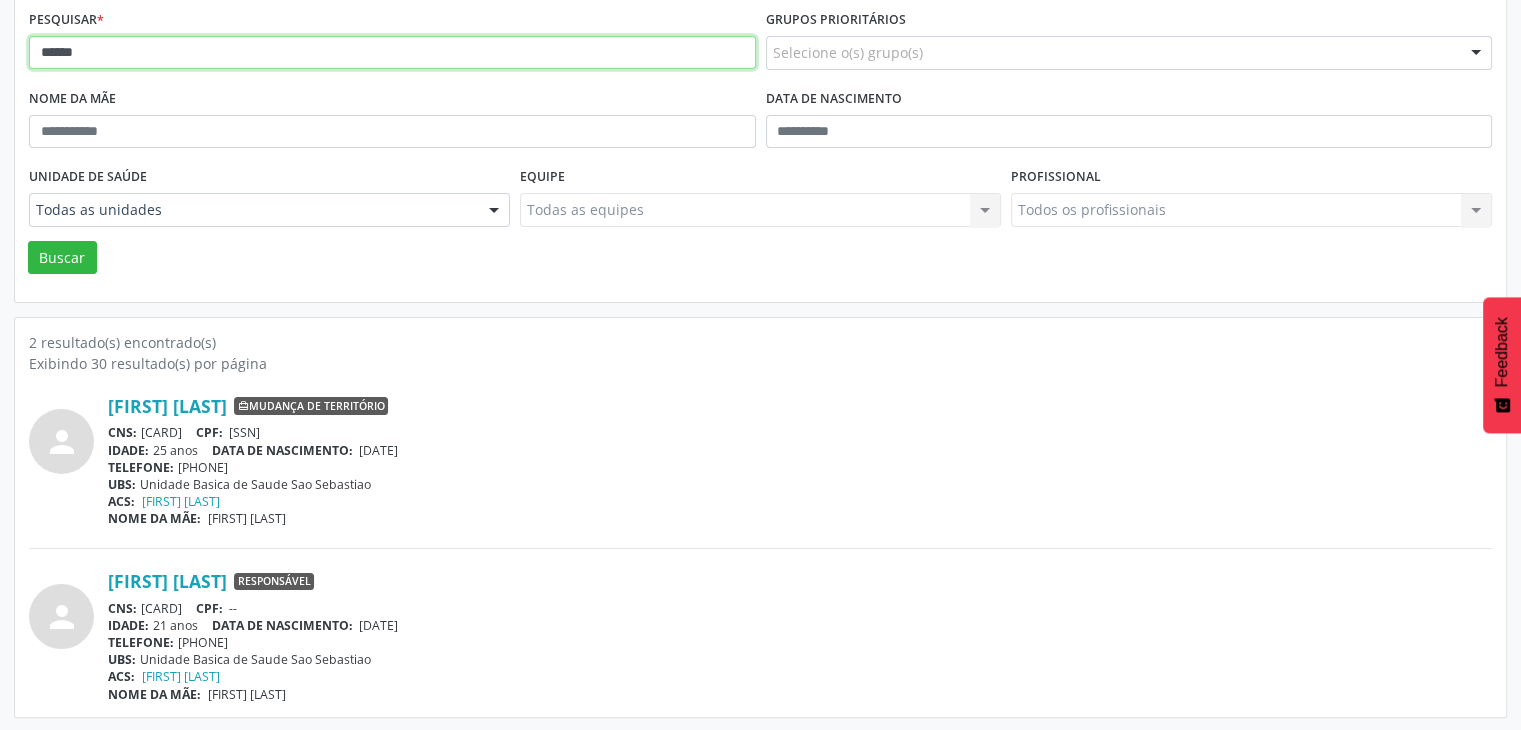 click on "*****" at bounding box center (392, 53) 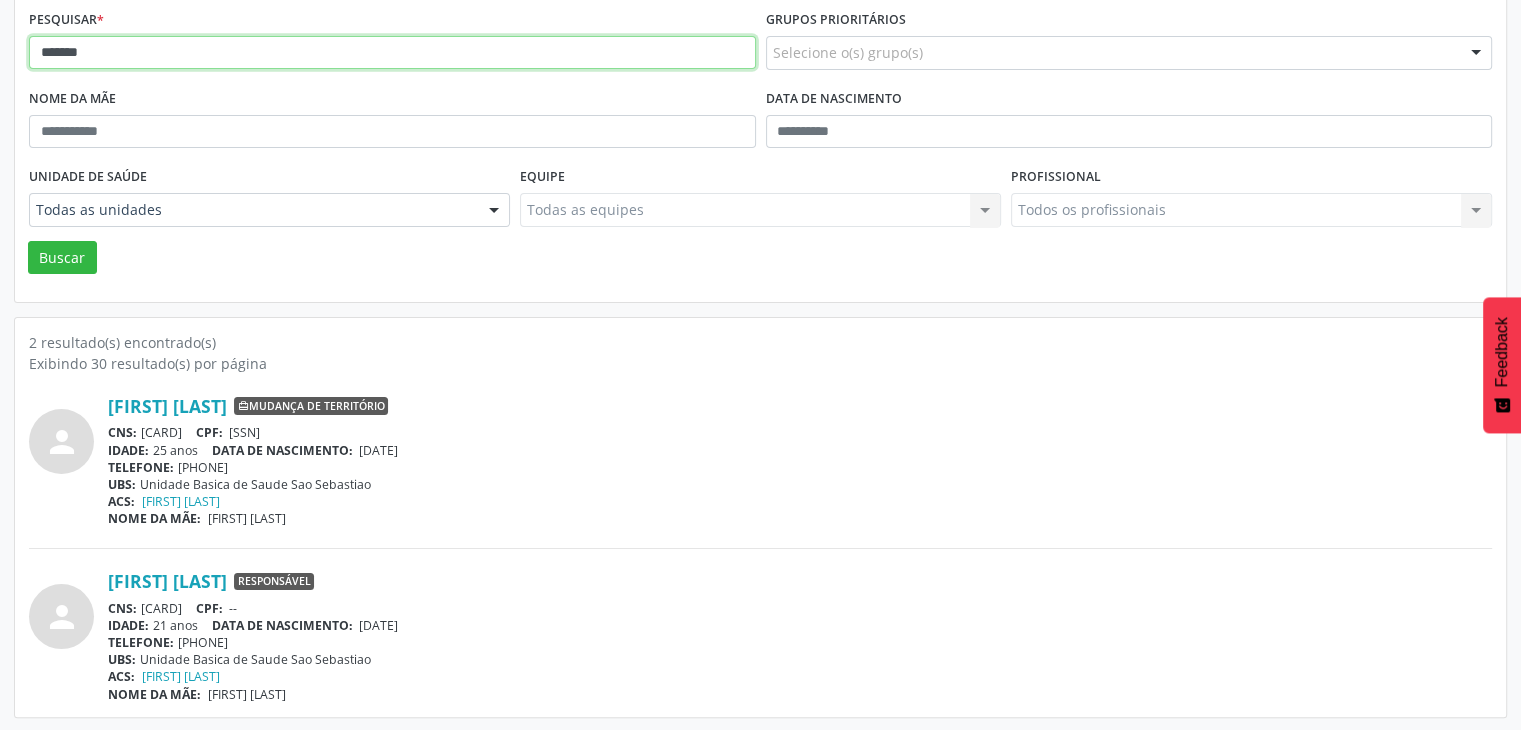 type on "******" 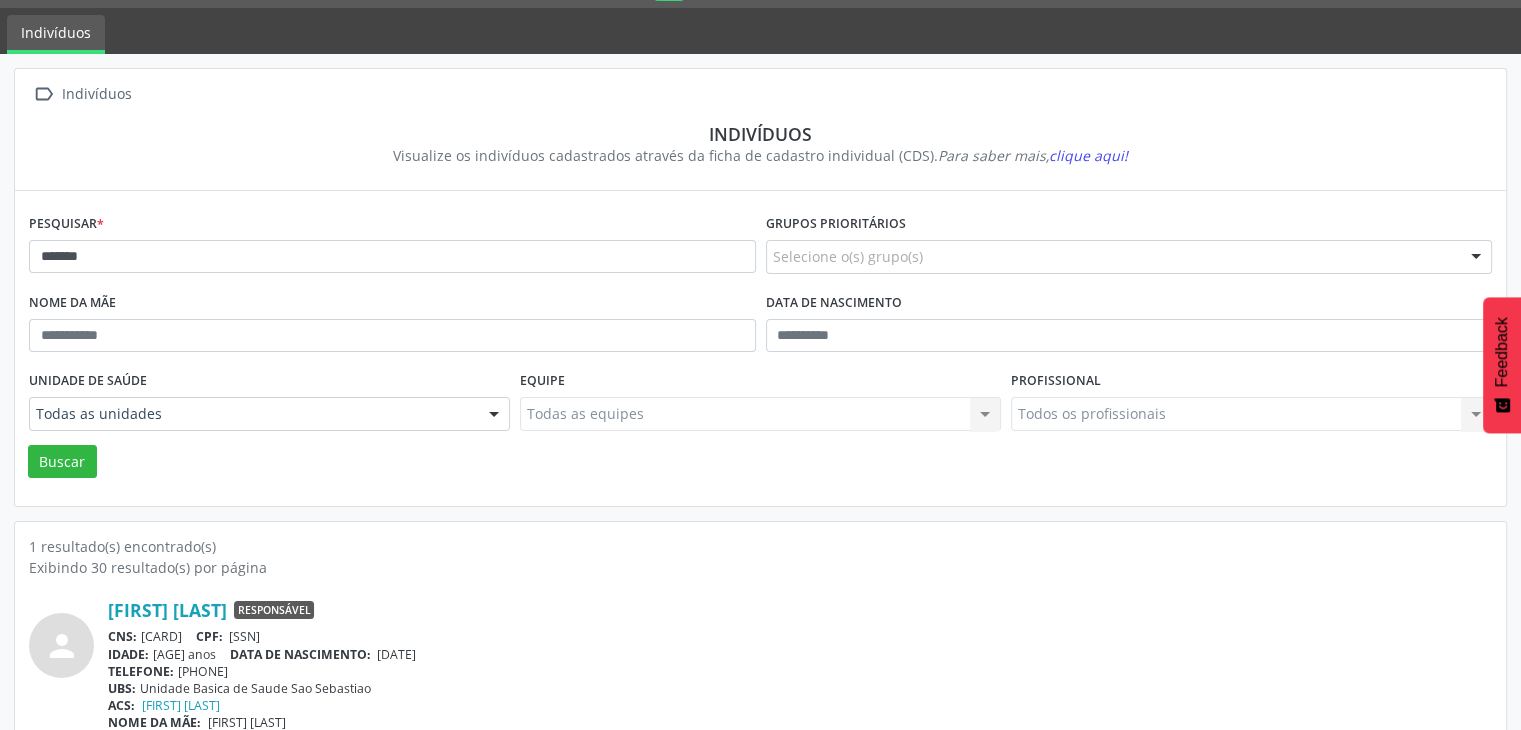 scroll, scrollTop: 84, scrollLeft: 0, axis: vertical 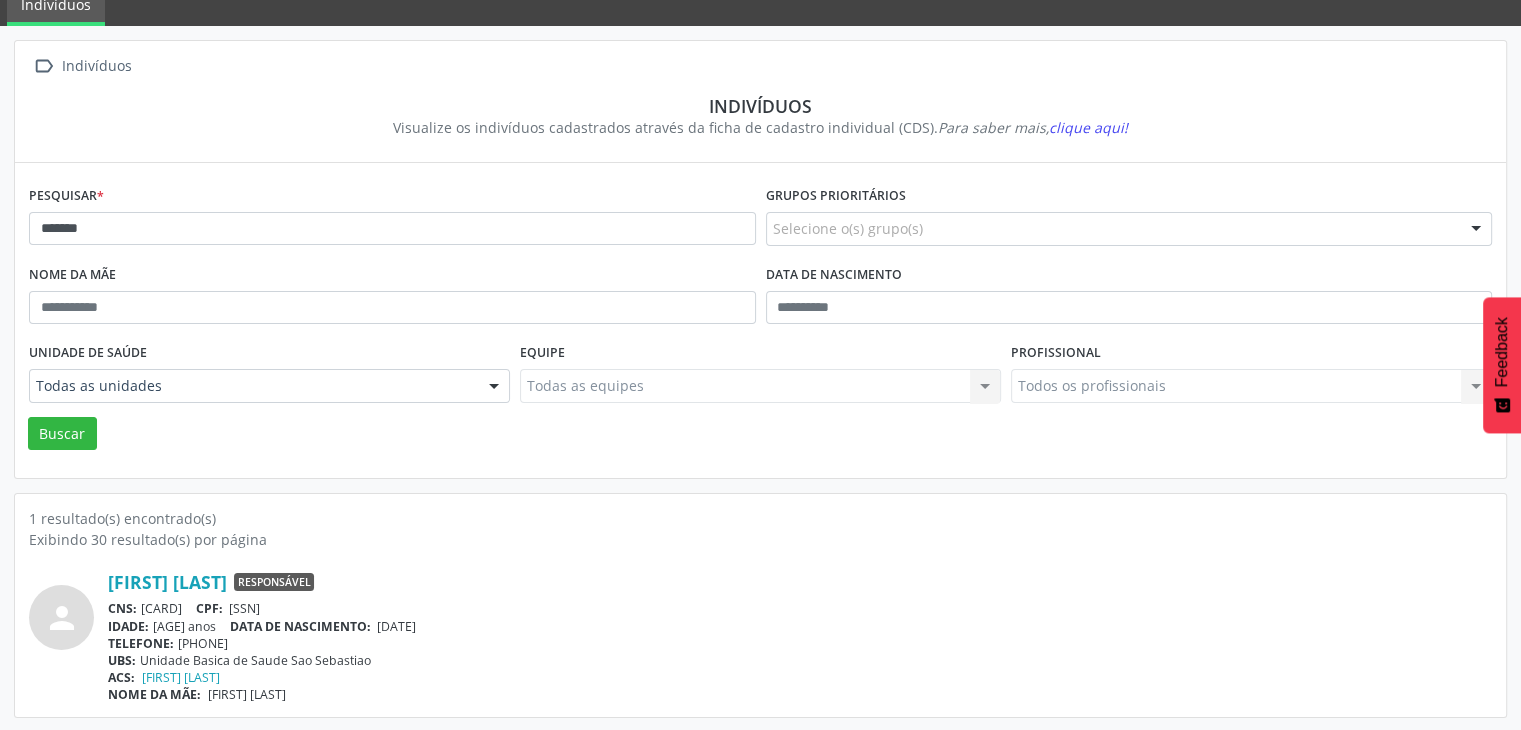 drag, startPoint x: 145, startPoint y: 609, endPoint x: 255, endPoint y: 609, distance: 110 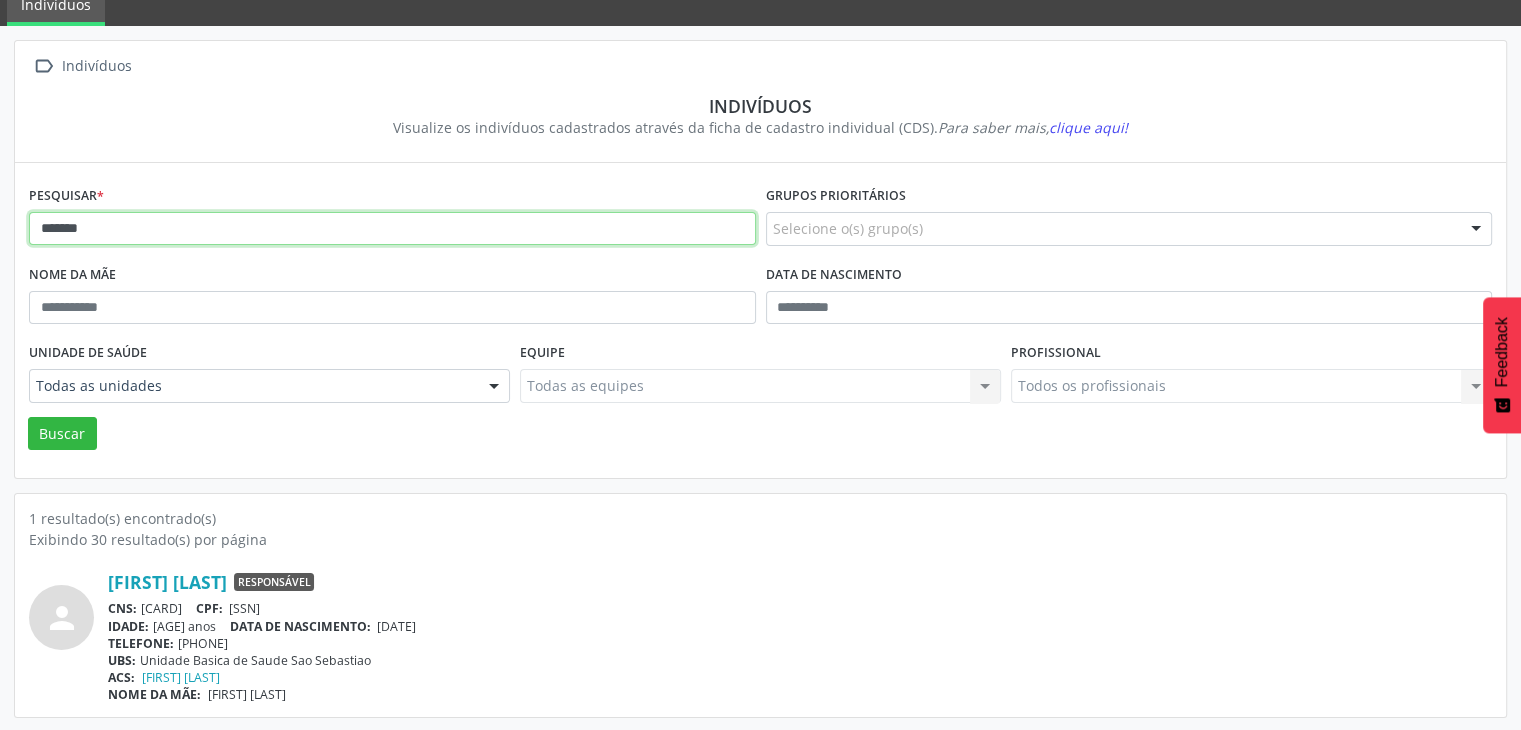 click on "******" at bounding box center (392, 229) 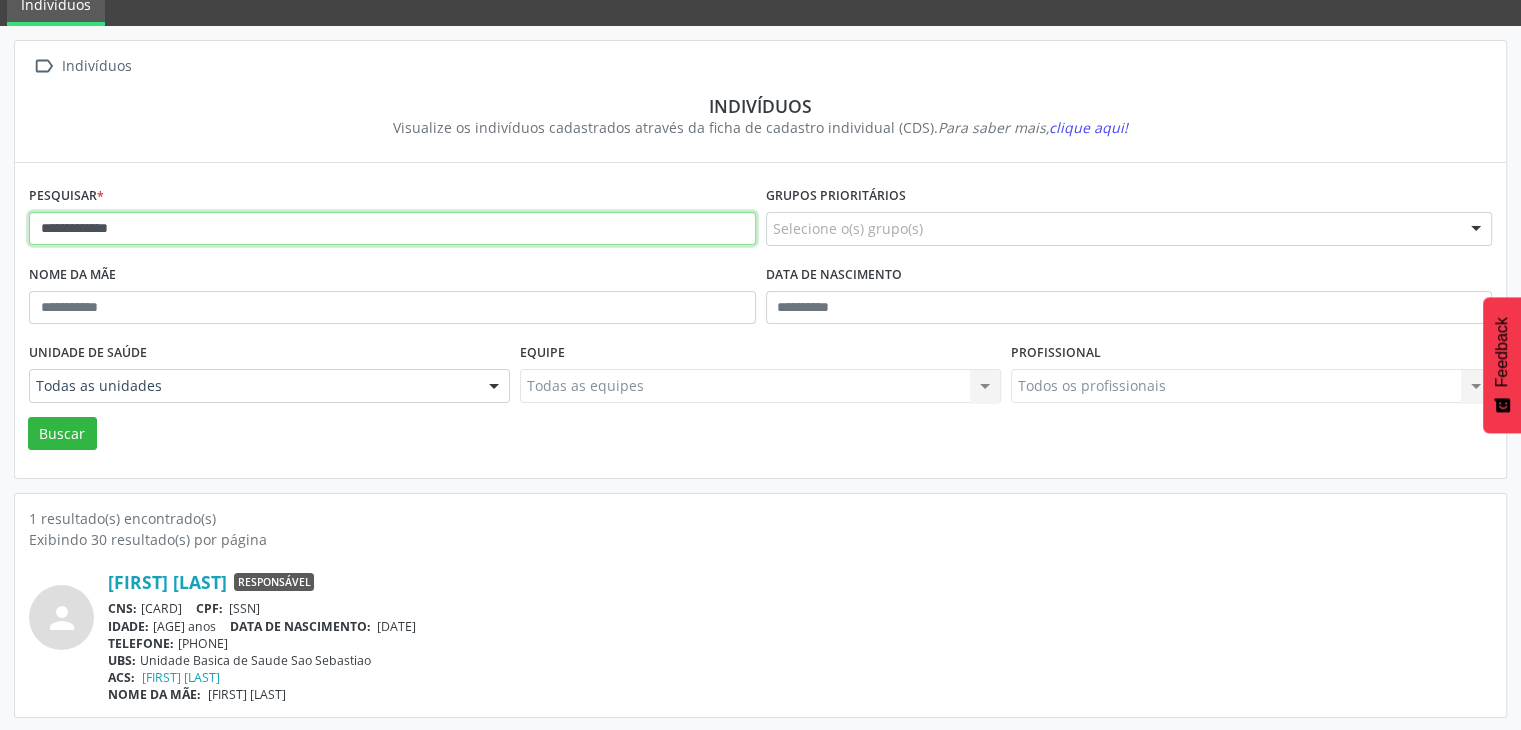 type on "**********" 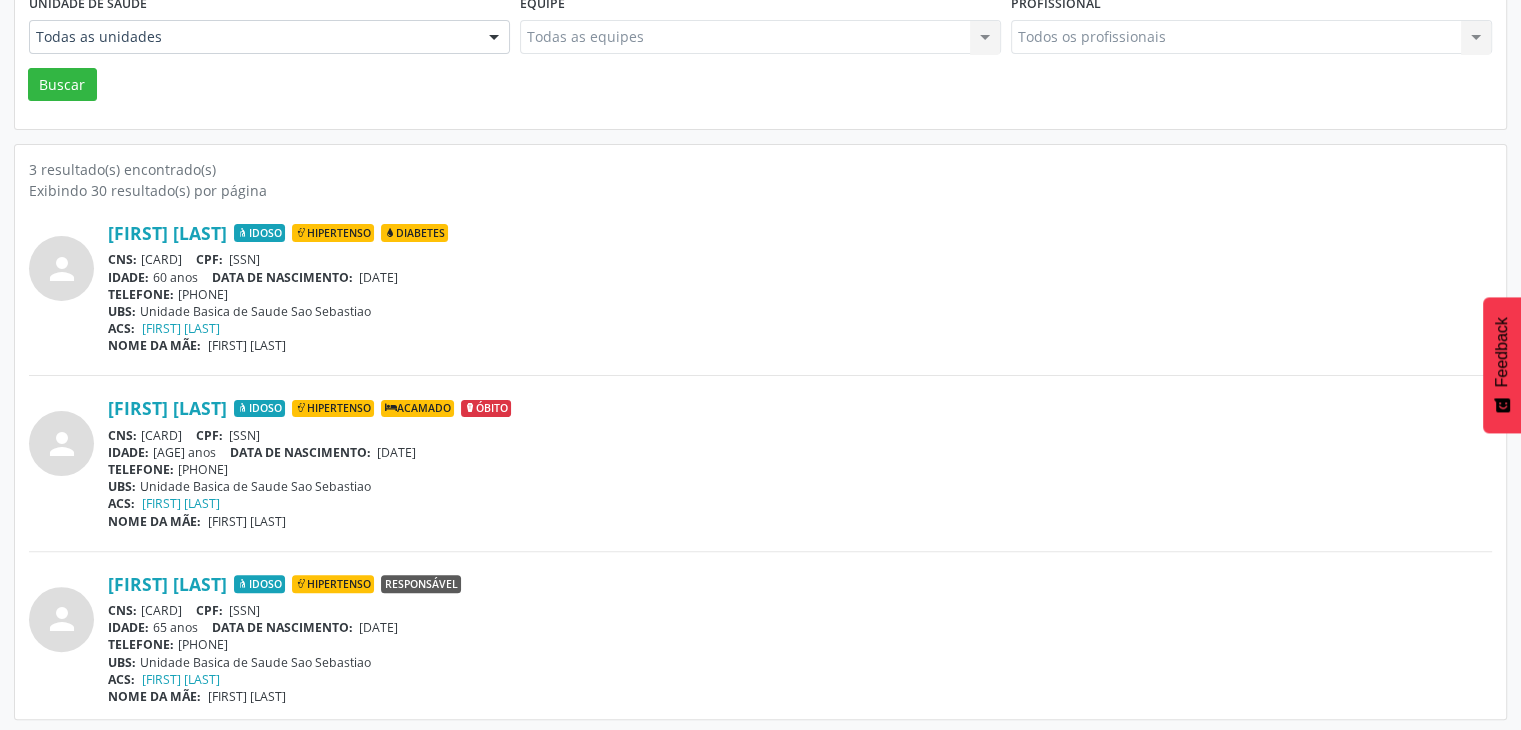 scroll, scrollTop: 435, scrollLeft: 0, axis: vertical 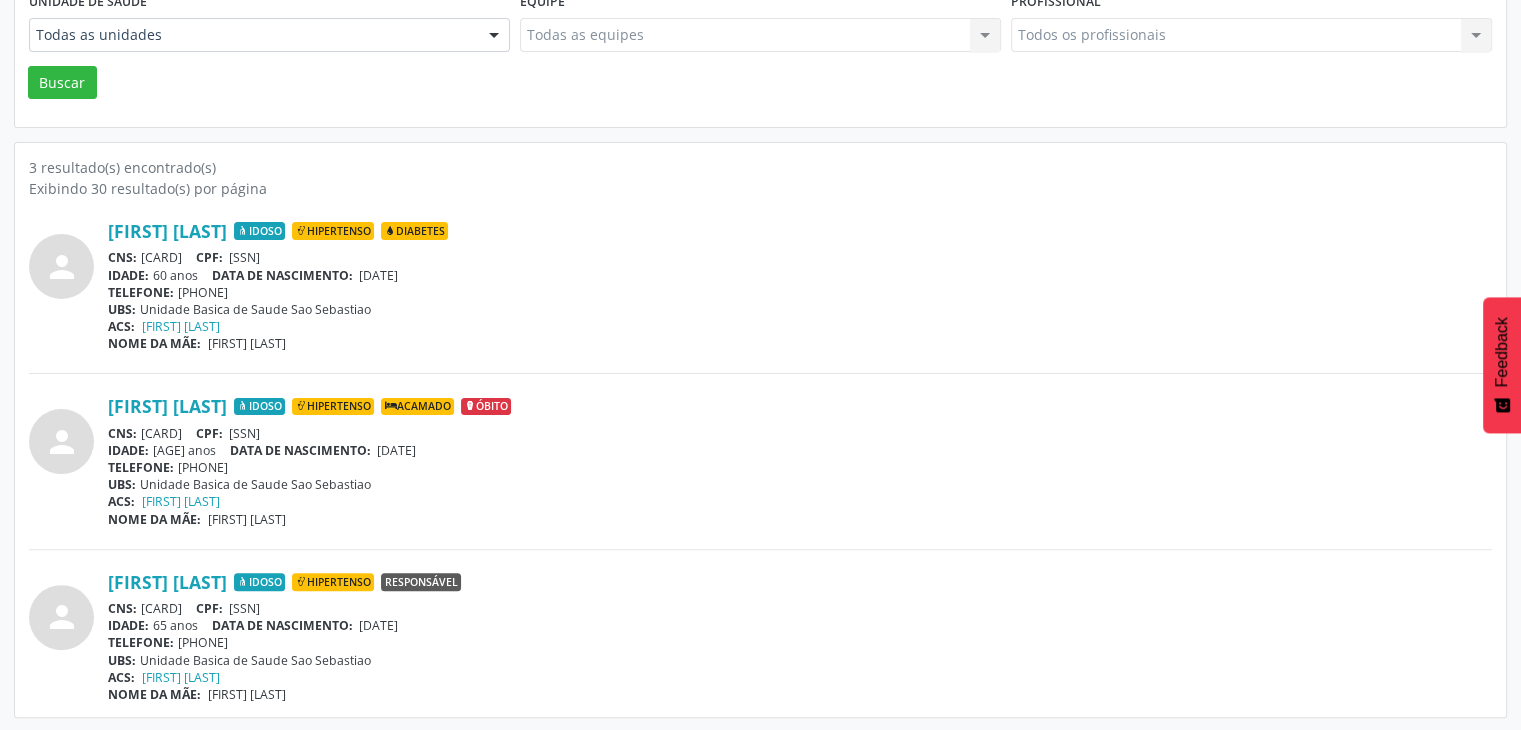 drag, startPoint x: 145, startPoint y: 604, endPoint x: 263, endPoint y: 595, distance: 118.34272 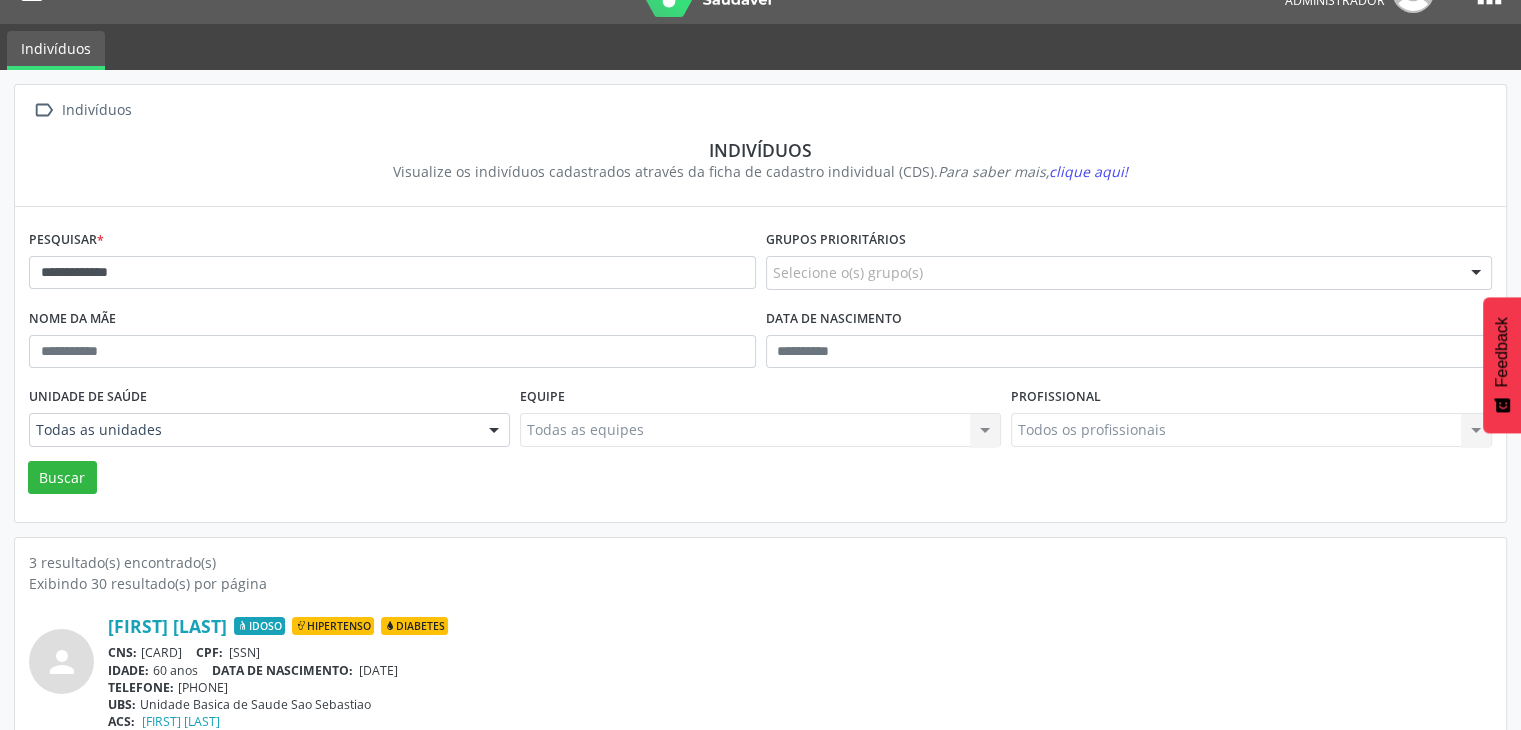 scroll, scrollTop: 0, scrollLeft: 0, axis: both 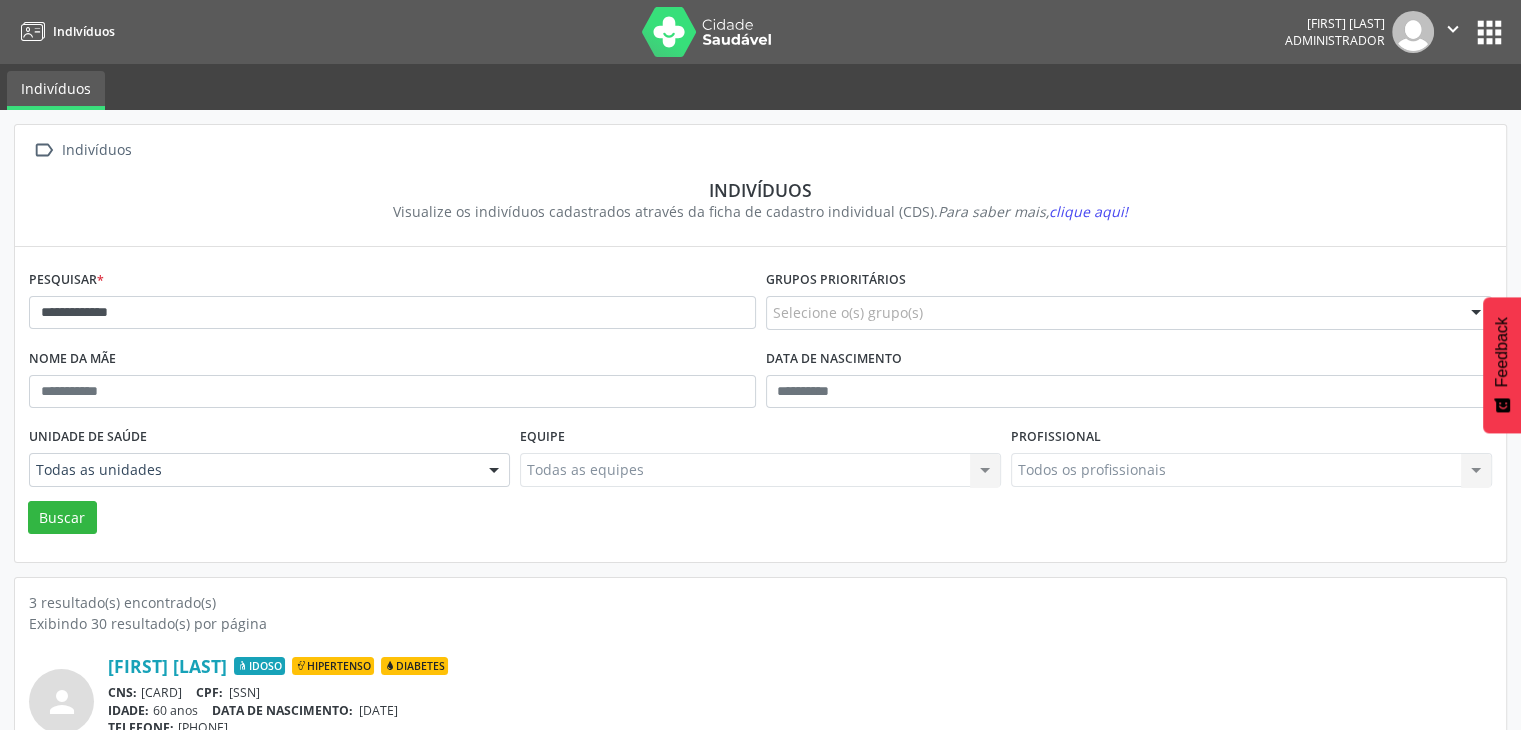 click on "Carcio Batista da Silva
Administrador

Configurações
Sair
apps" at bounding box center (1396, 32) 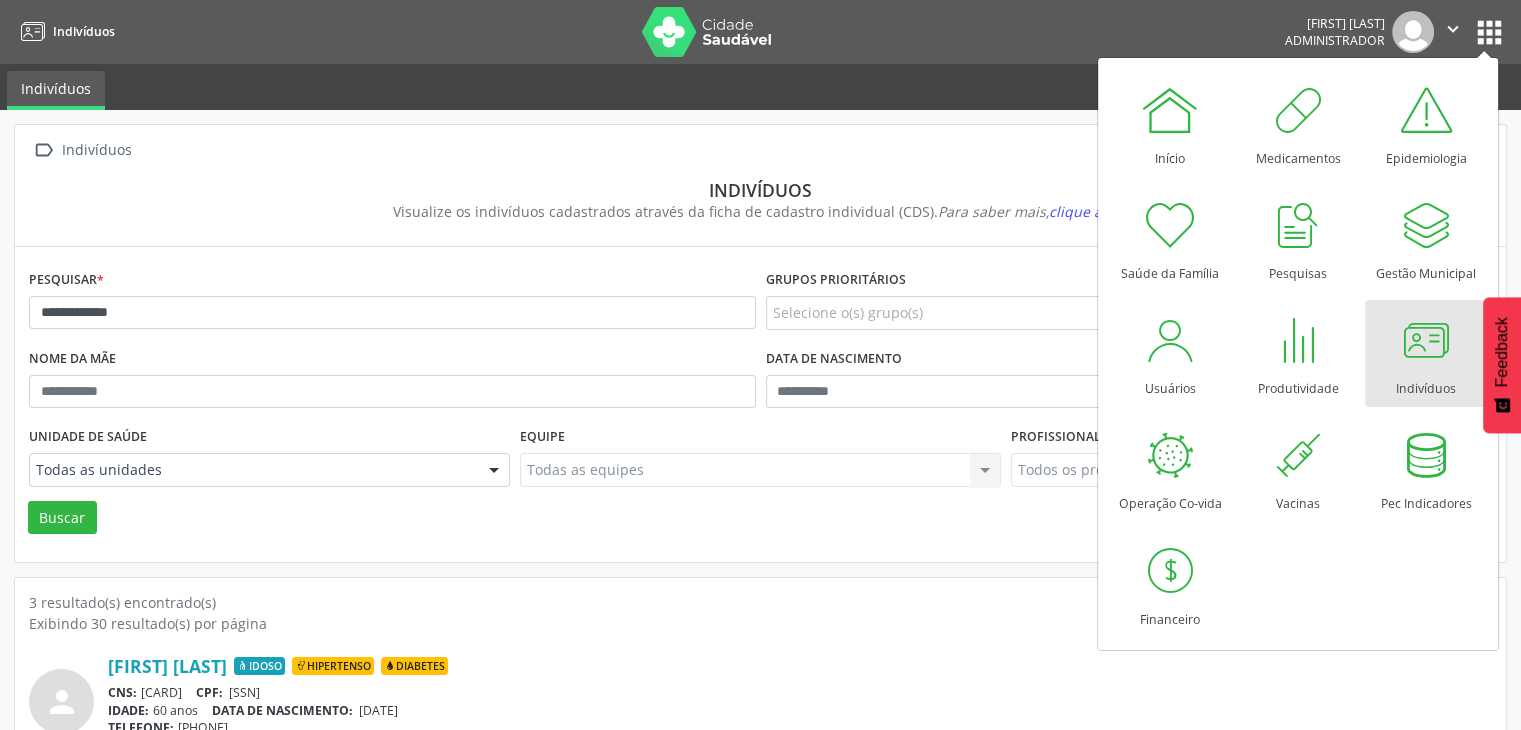 click at bounding box center [1426, 340] 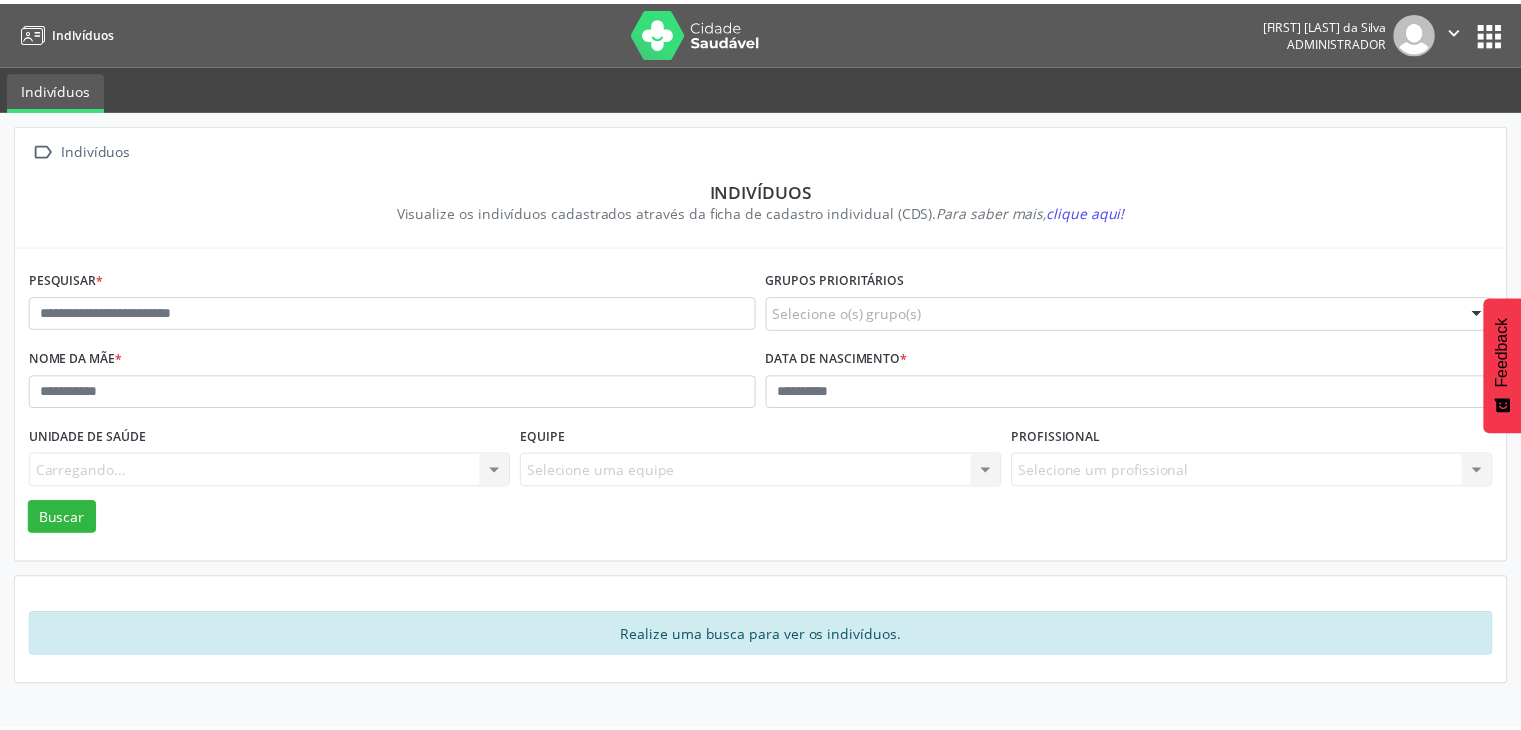 scroll, scrollTop: 0, scrollLeft: 0, axis: both 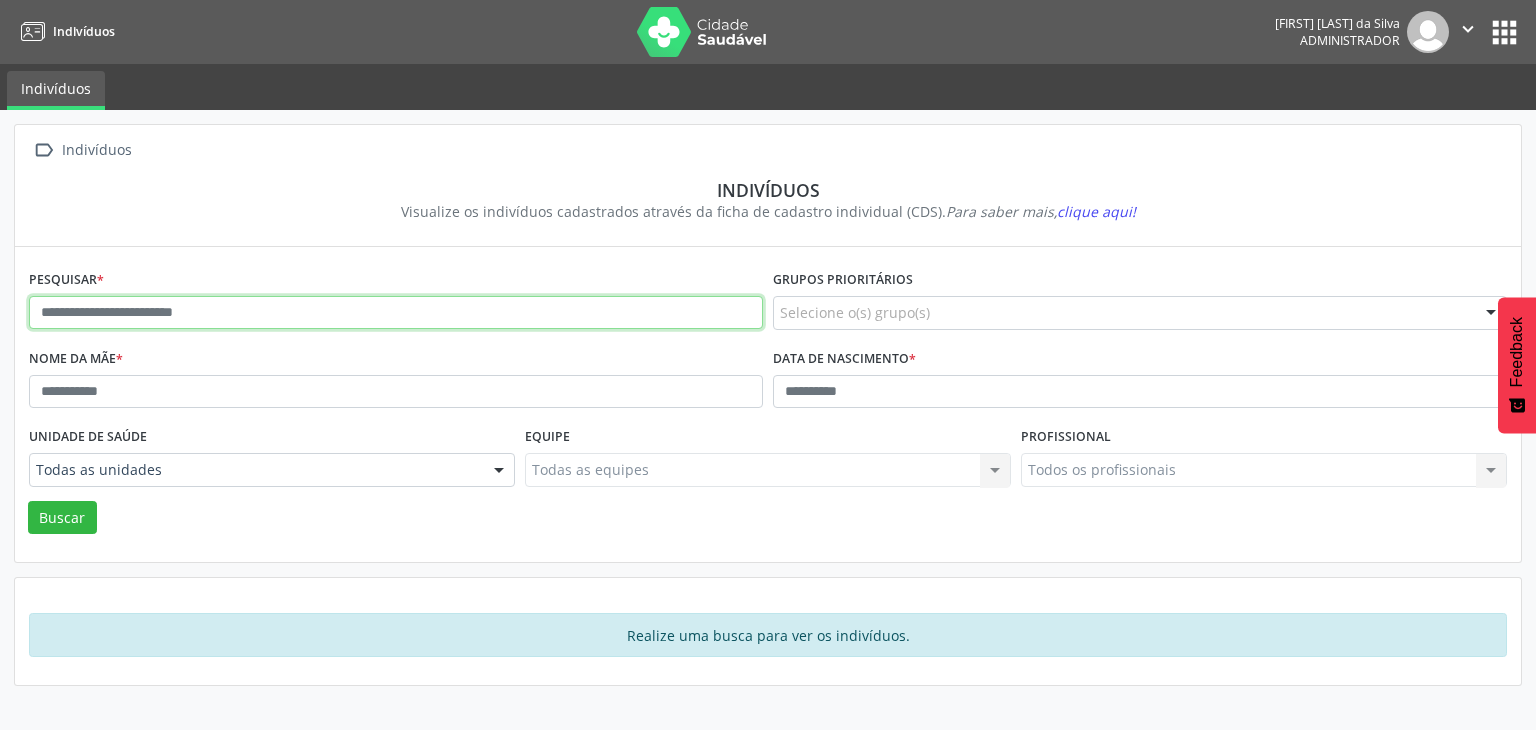 click at bounding box center (396, 313) 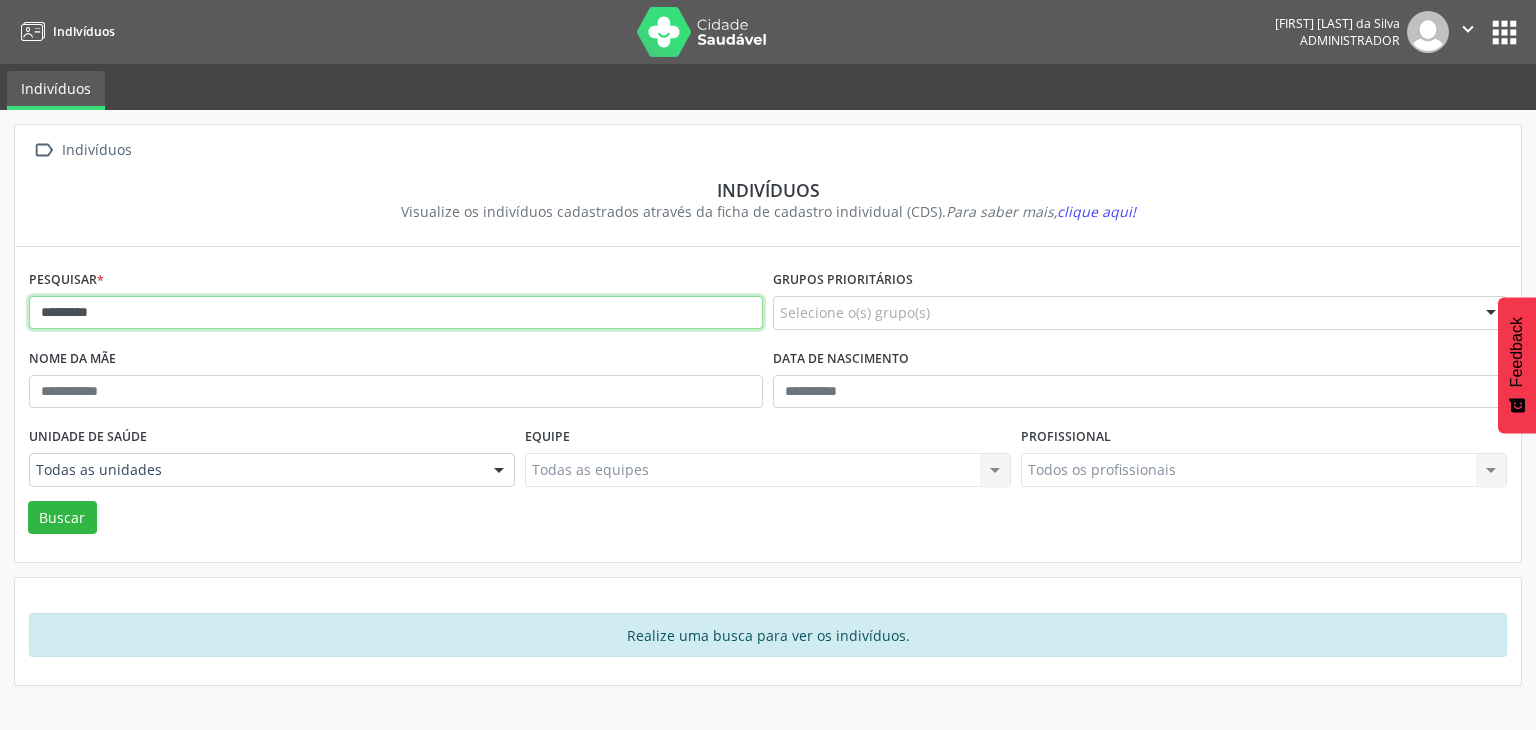 type on "*********" 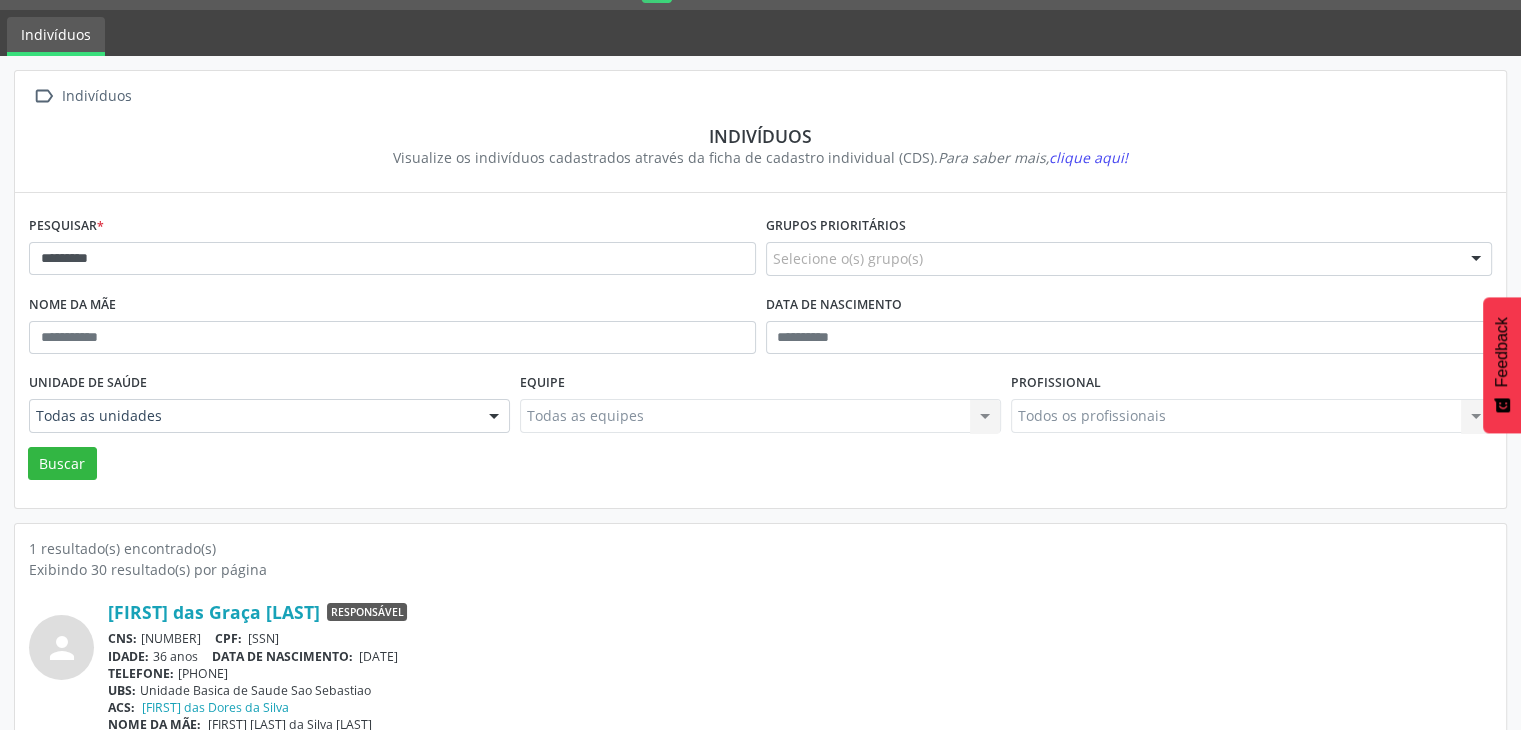 scroll, scrollTop: 84, scrollLeft: 0, axis: vertical 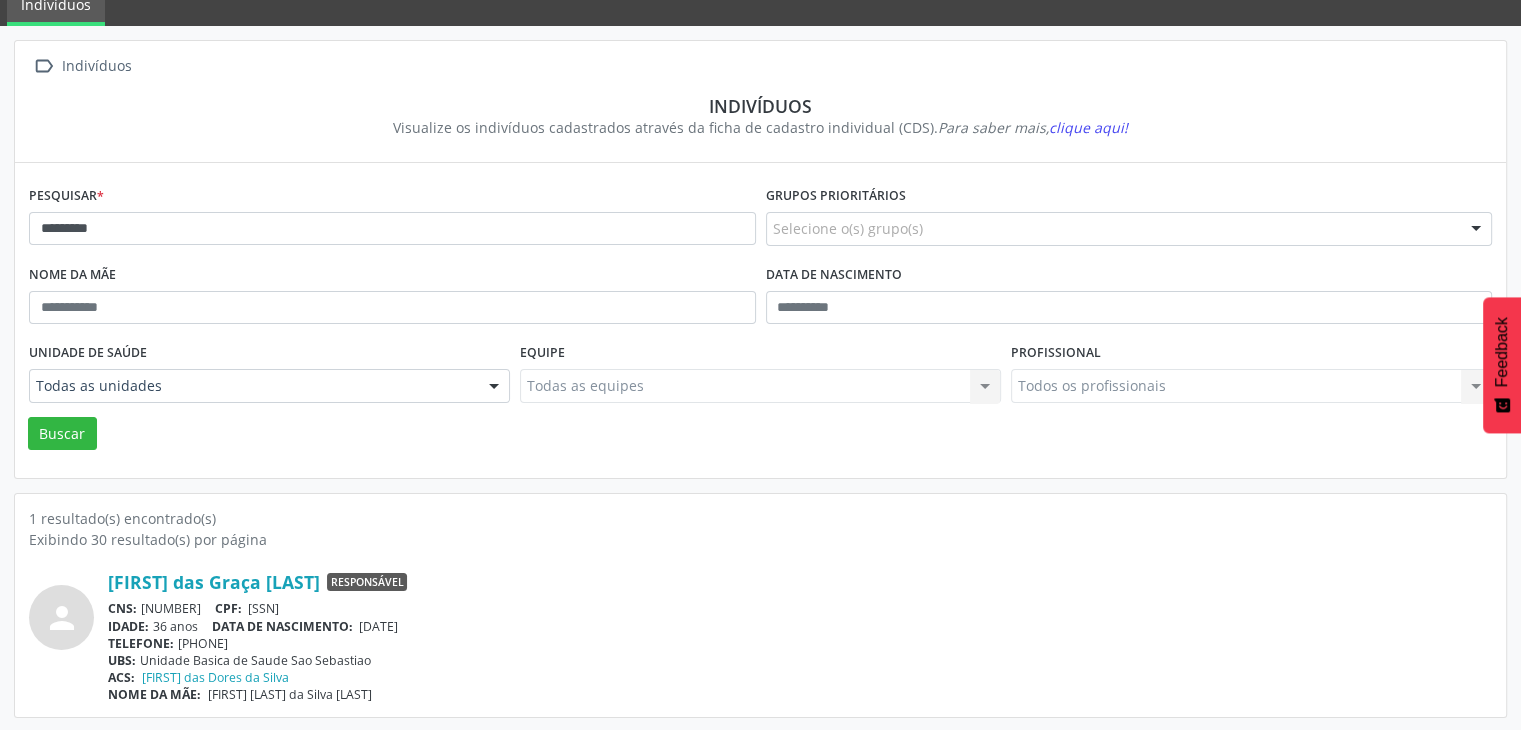 drag, startPoint x: 141, startPoint y: 609, endPoint x: 253, endPoint y: 605, distance: 112.0714 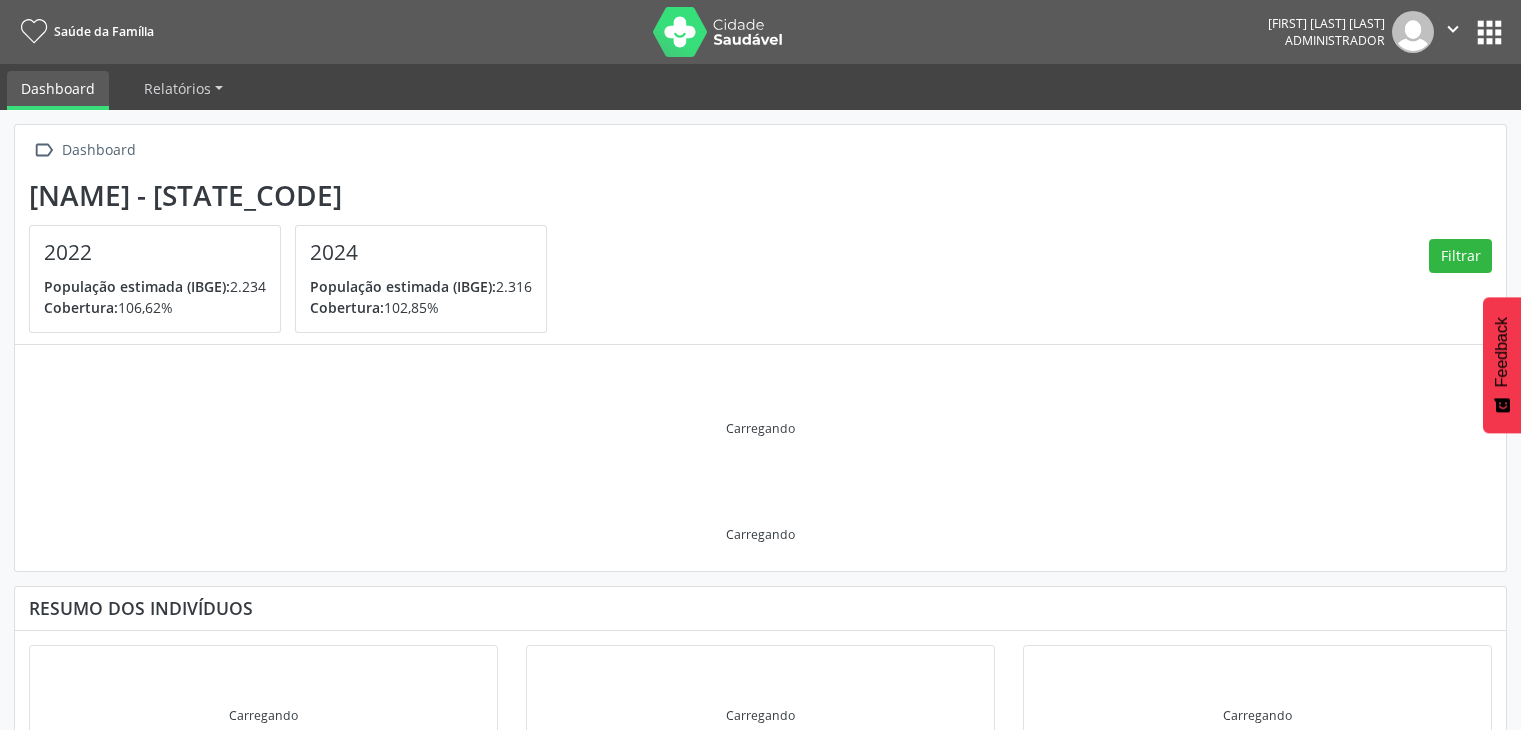 scroll, scrollTop: 0, scrollLeft: 0, axis: both 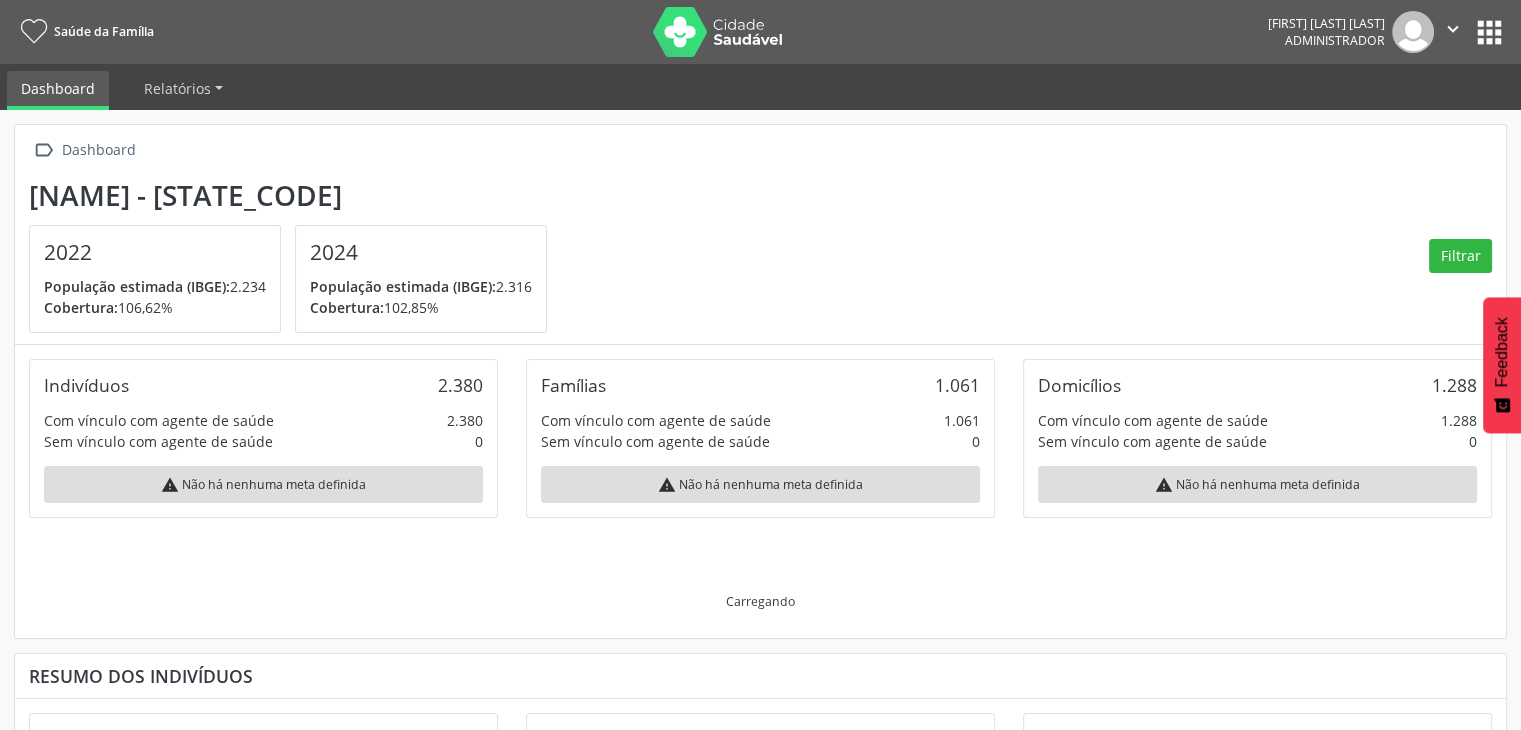 click on "apps" at bounding box center [1489, 32] 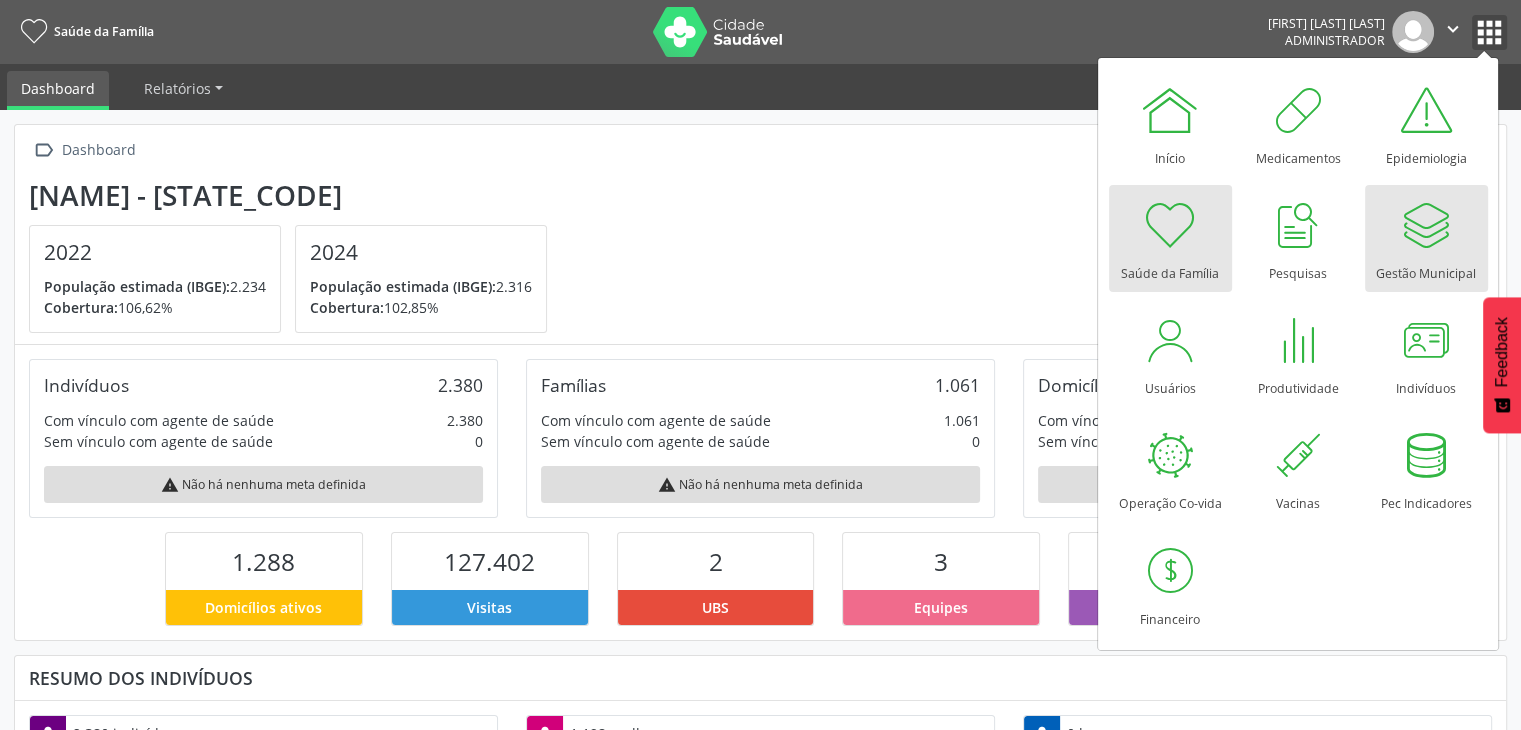 scroll, scrollTop: 999669, scrollLeft: 999503, axis: both 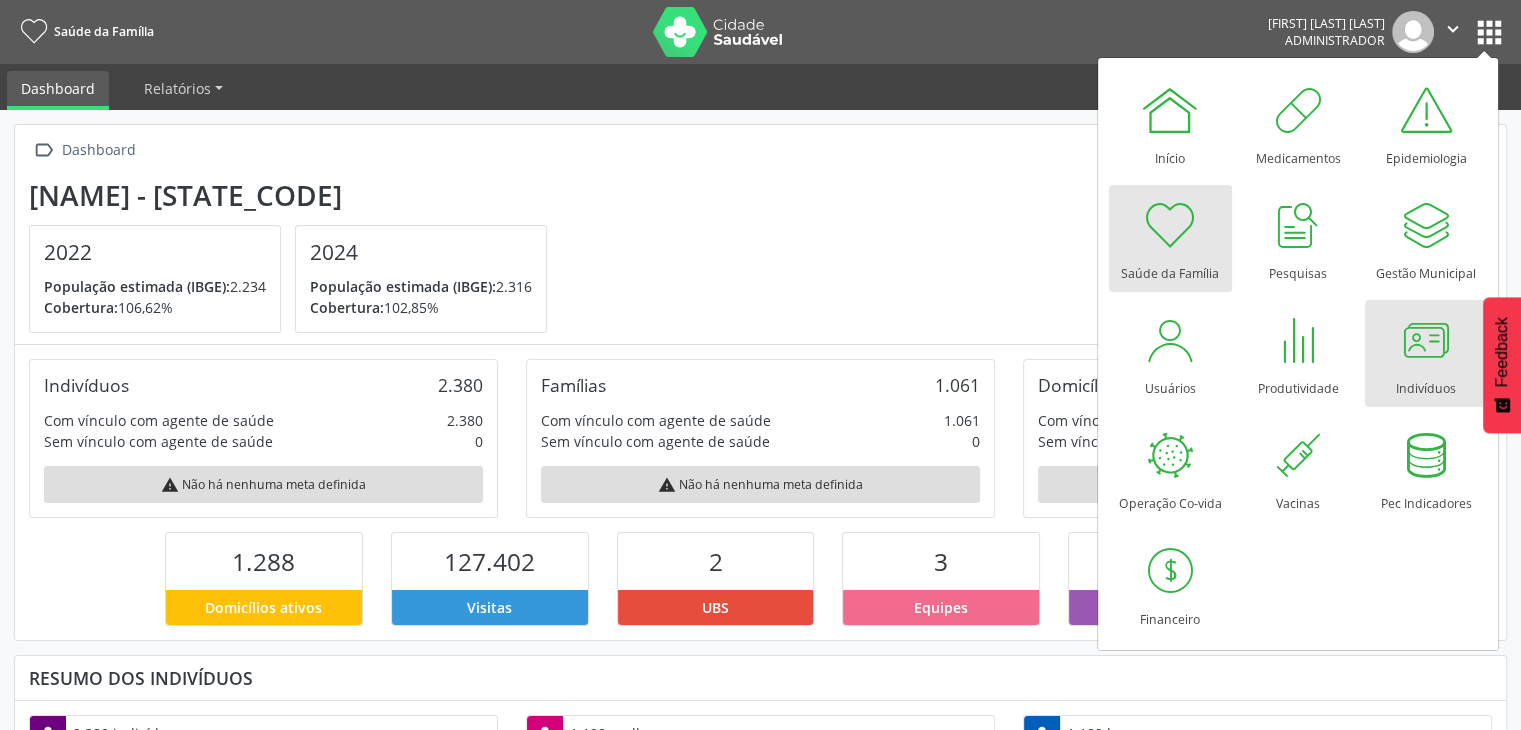 click at bounding box center [1426, 340] 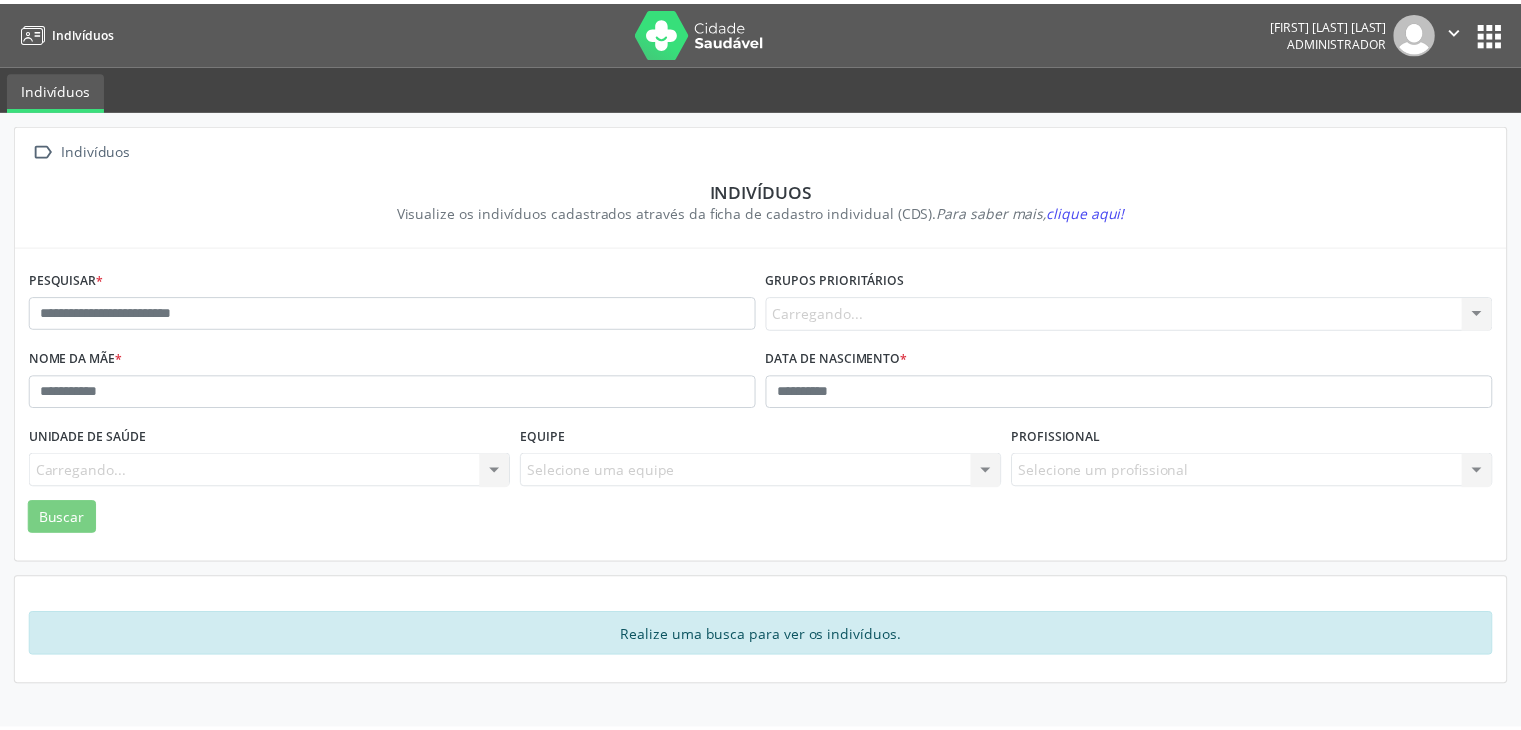 scroll, scrollTop: 0, scrollLeft: 0, axis: both 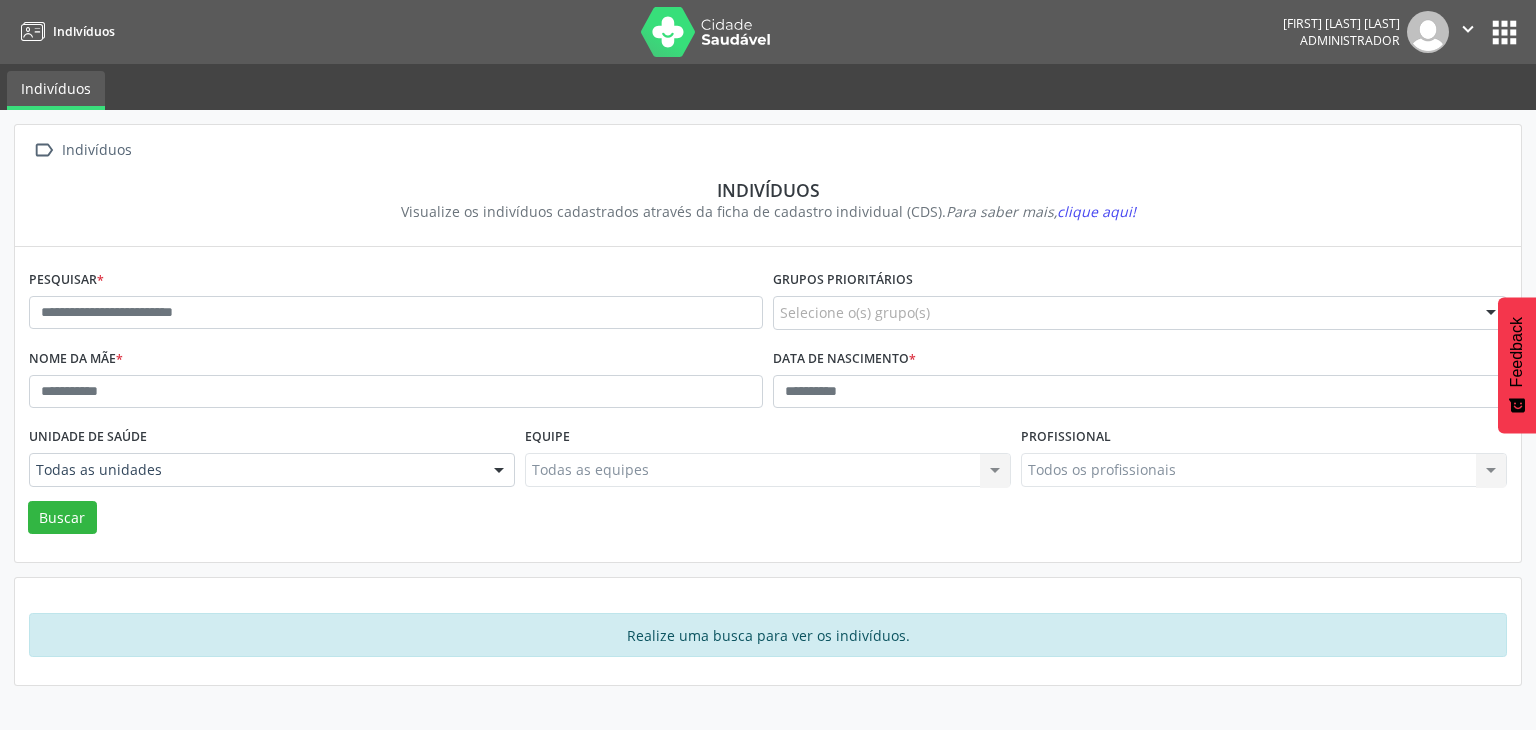 click on "Pesquisar
*" at bounding box center (396, 304) 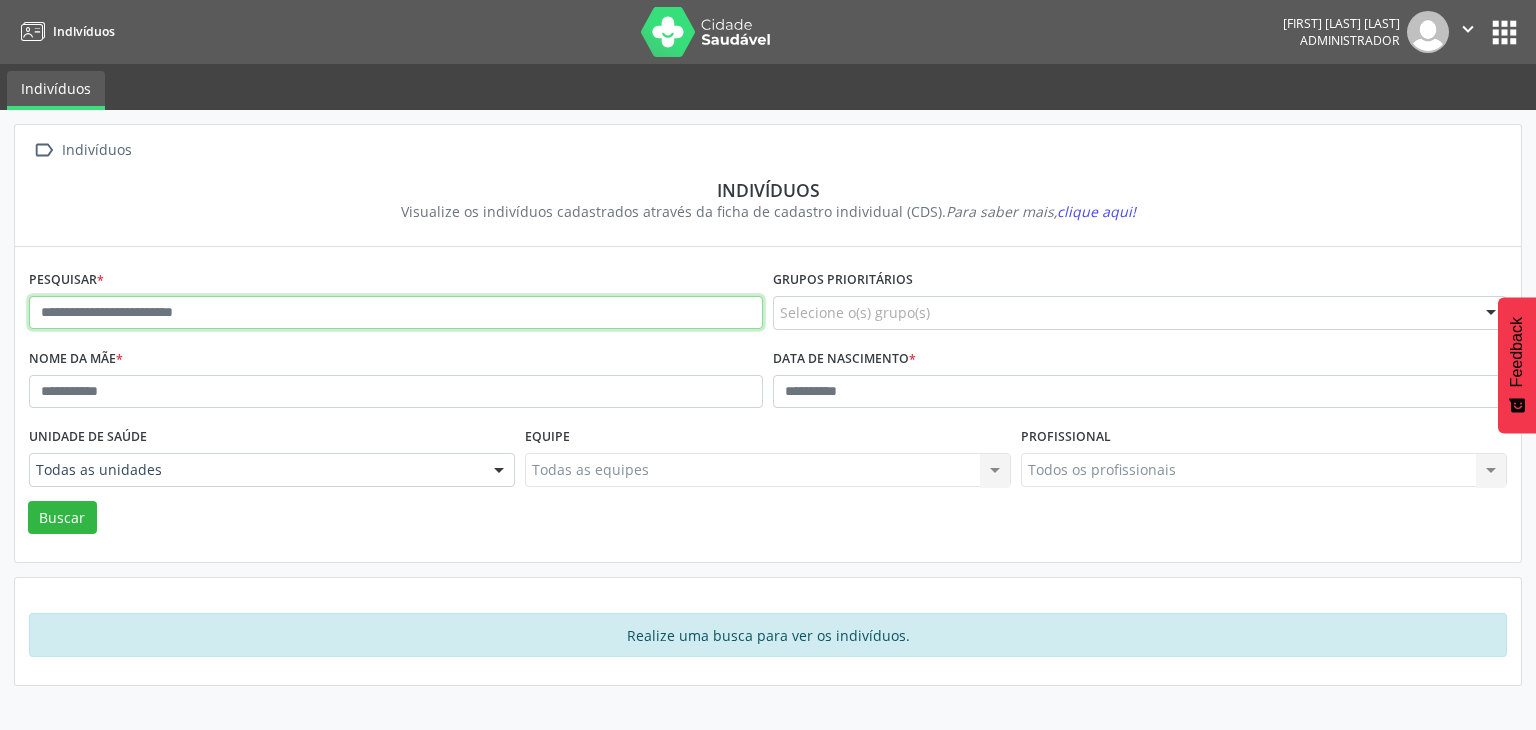 click at bounding box center [396, 313] 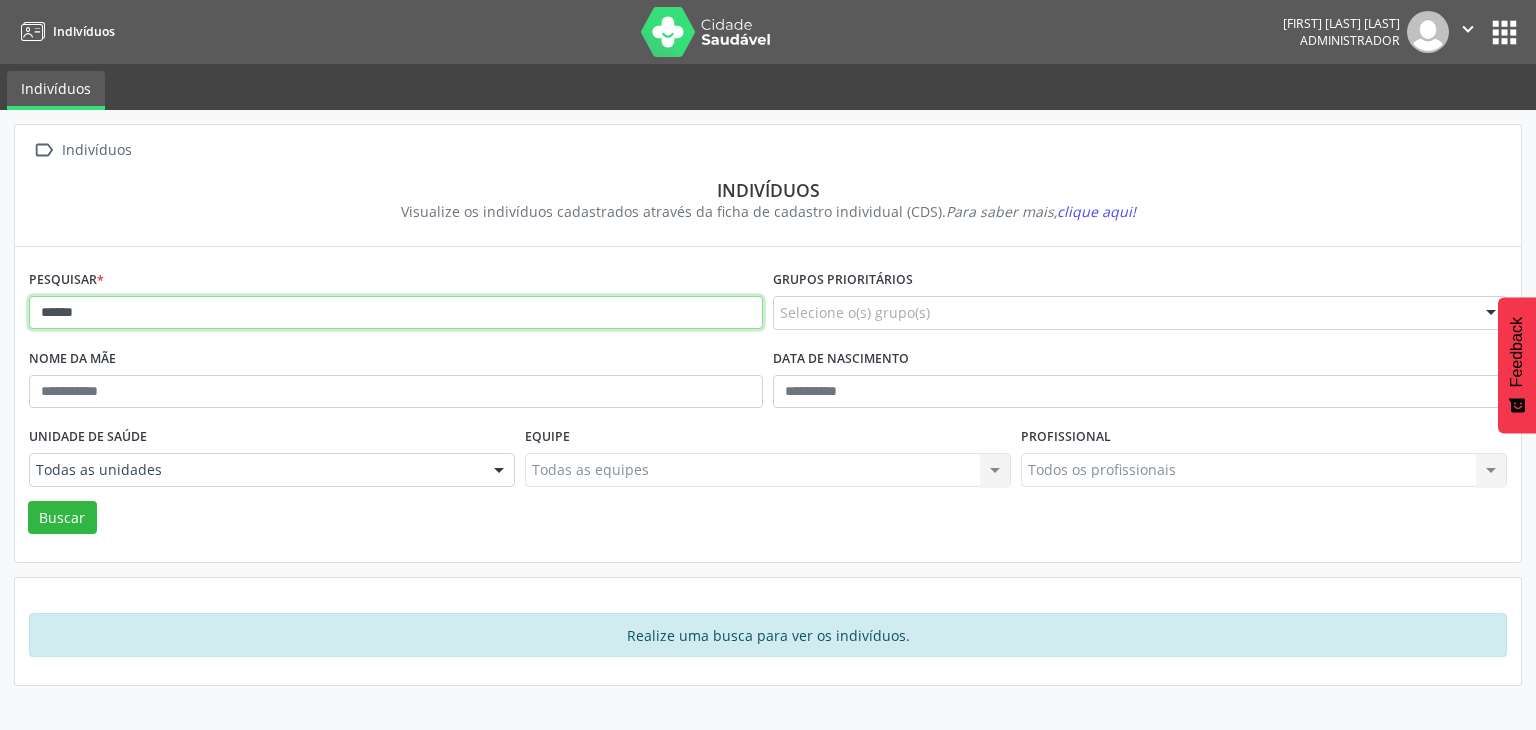 type on "******" 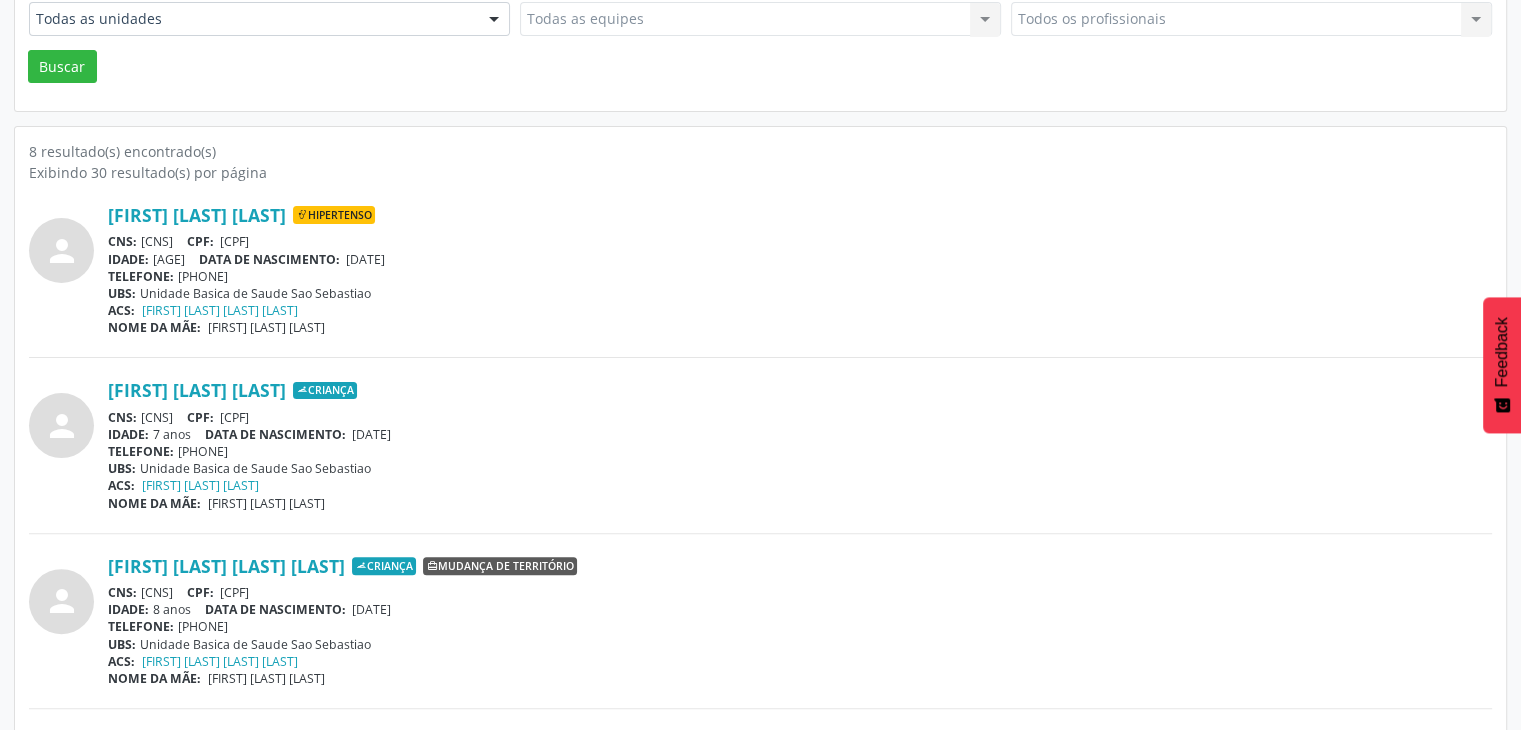 scroll, scrollTop: 400, scrollLeft: 0, axis: vertical 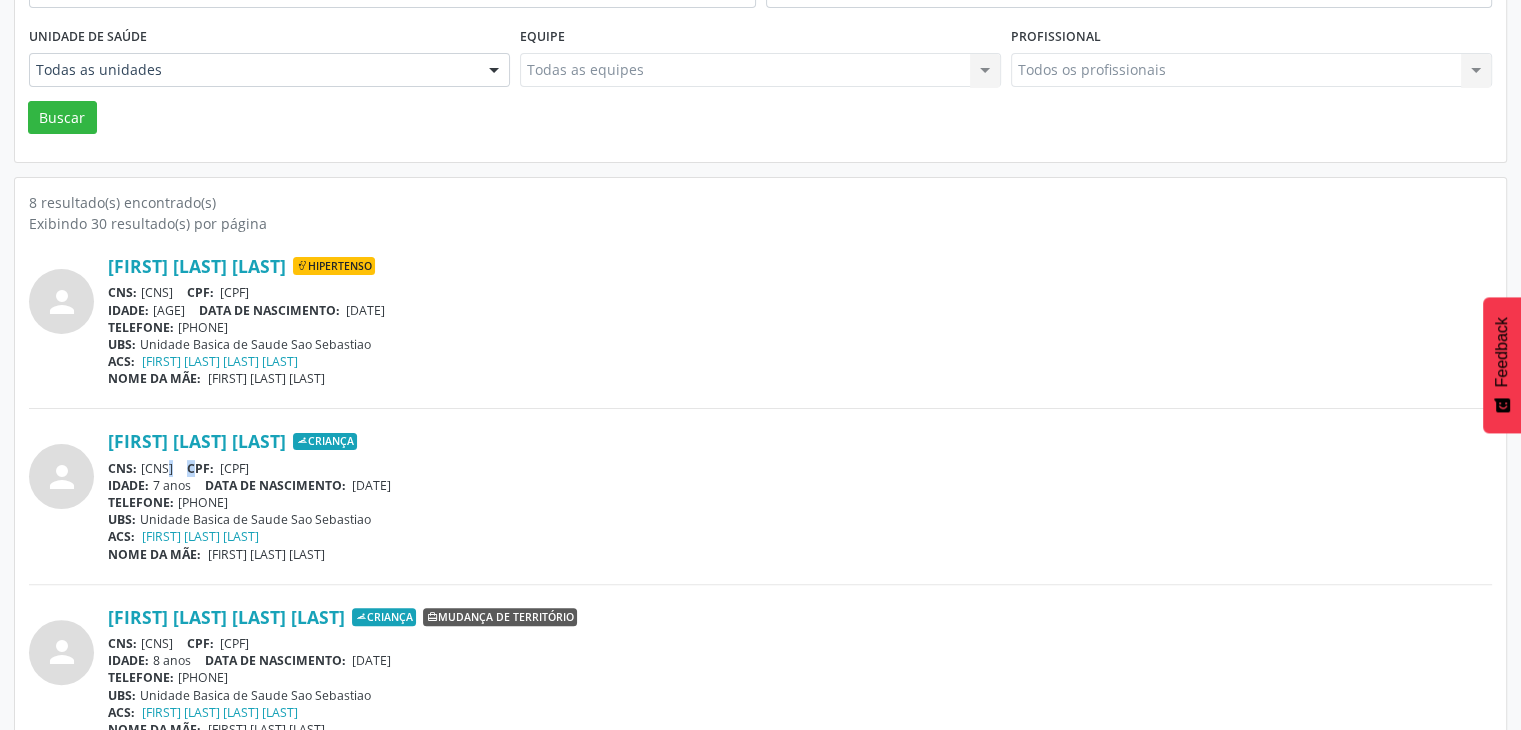 drag, startPoint x: 141, startPoint y: 462, endPoint x: 265, endPoint y: 473, distance: 124.486946 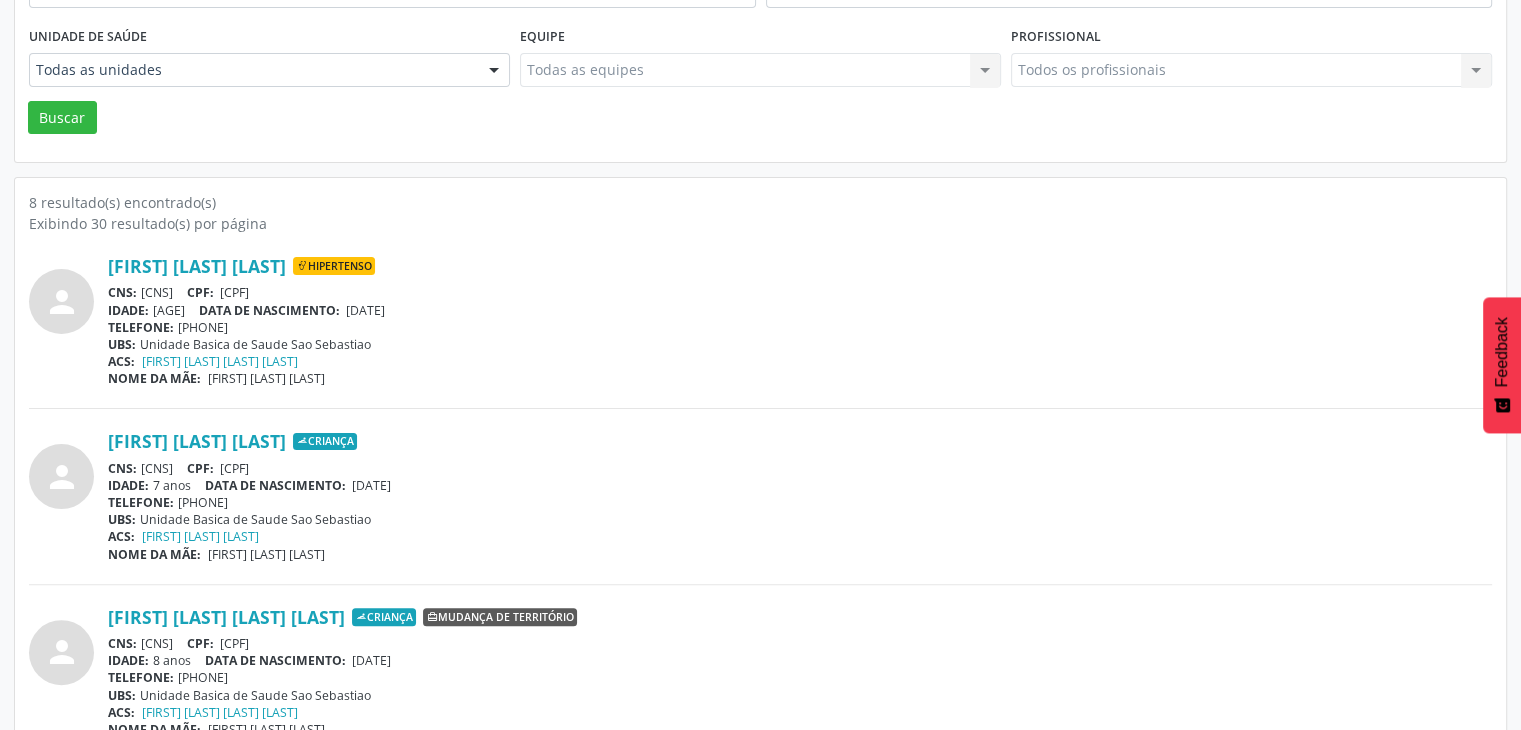 drag, startPoint x: 255, startPoint y: 465, endPoint x: 264, endPoint y: 473, distance: 12.0415945 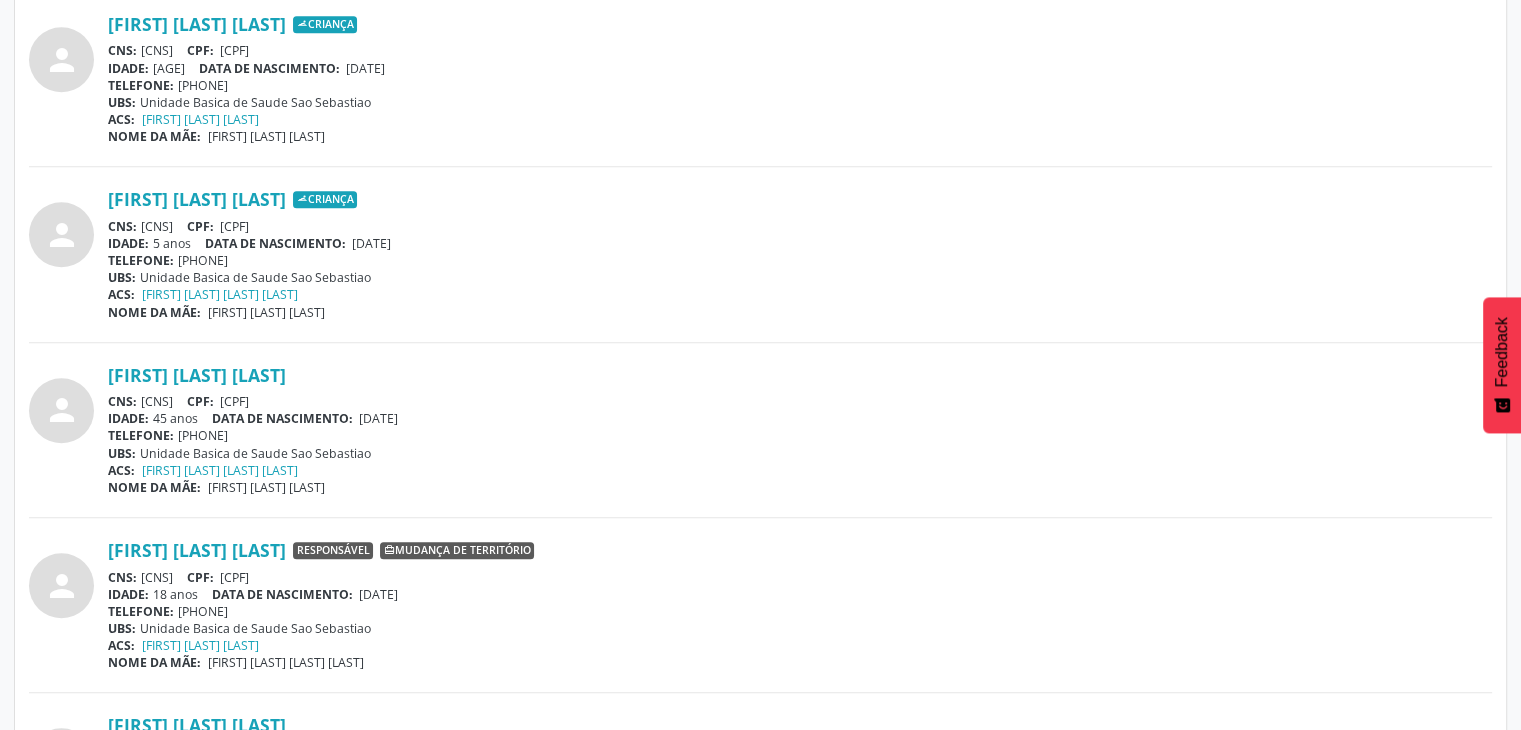 scroll, scrollTop: 810, scrollLeft: 0, axis: vertical 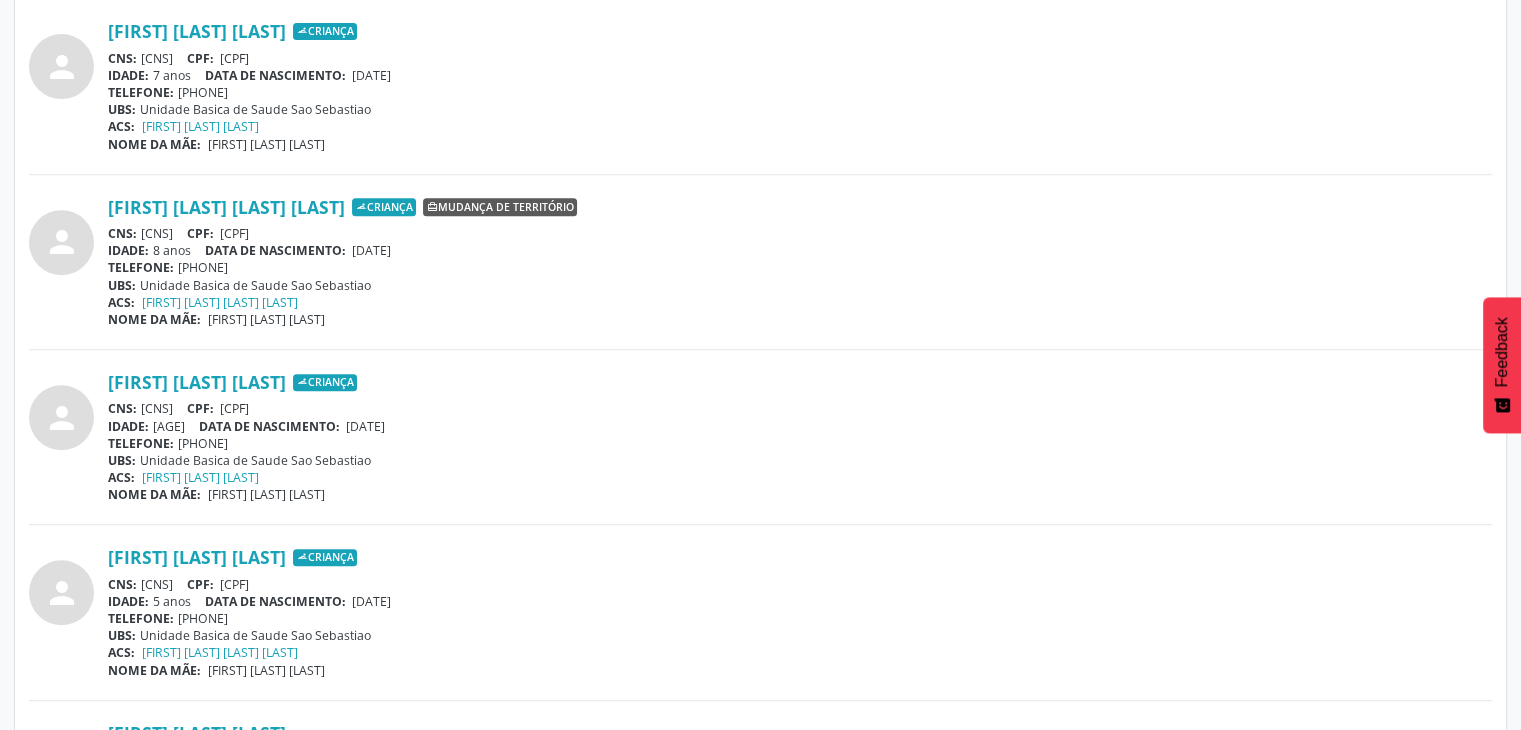 drag, startPoint x: 358, startPoint y: 73, endPoint x: 440, endPoint y: 69, distance: 82.0975 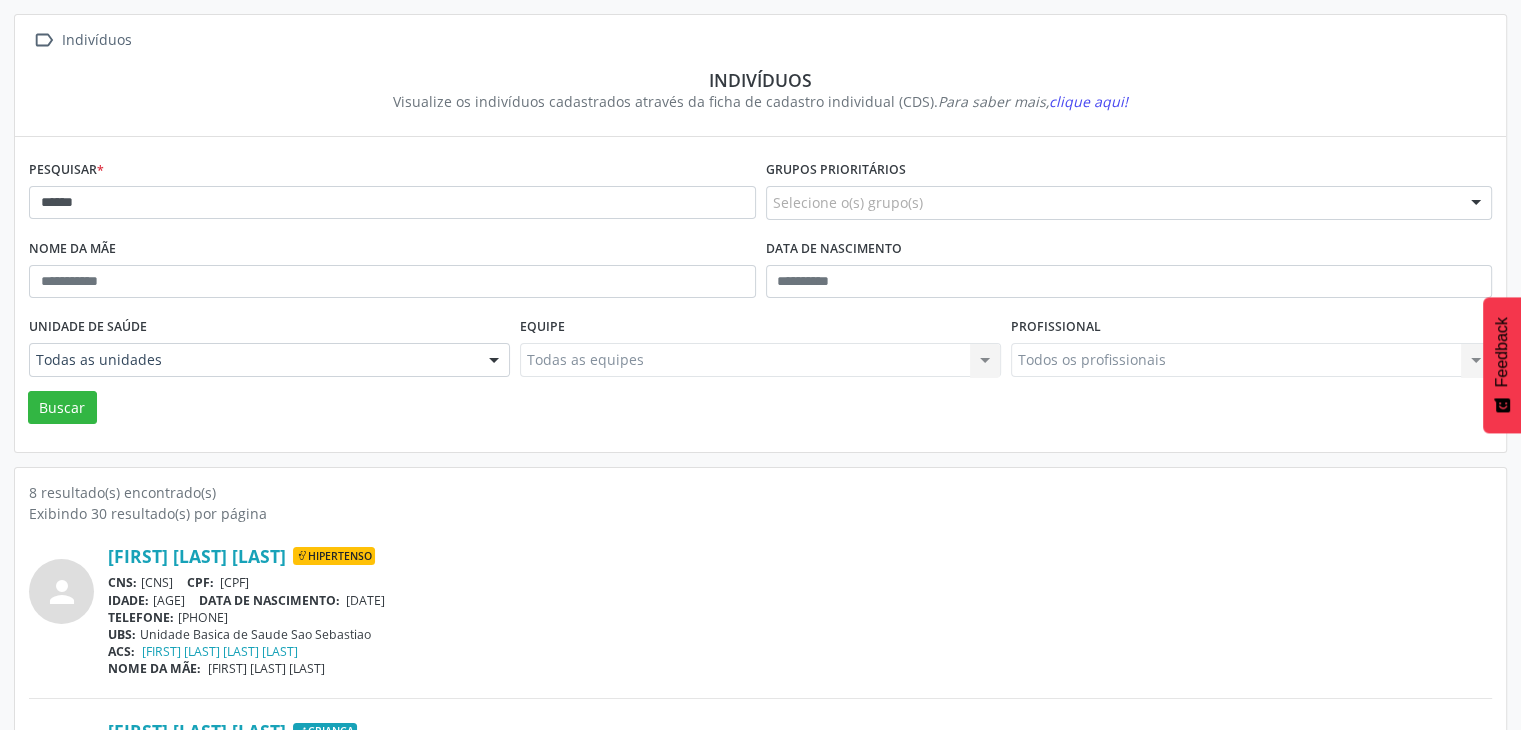 scroll, scrollTop: 400, scrollLeft: 0, axis: vertical 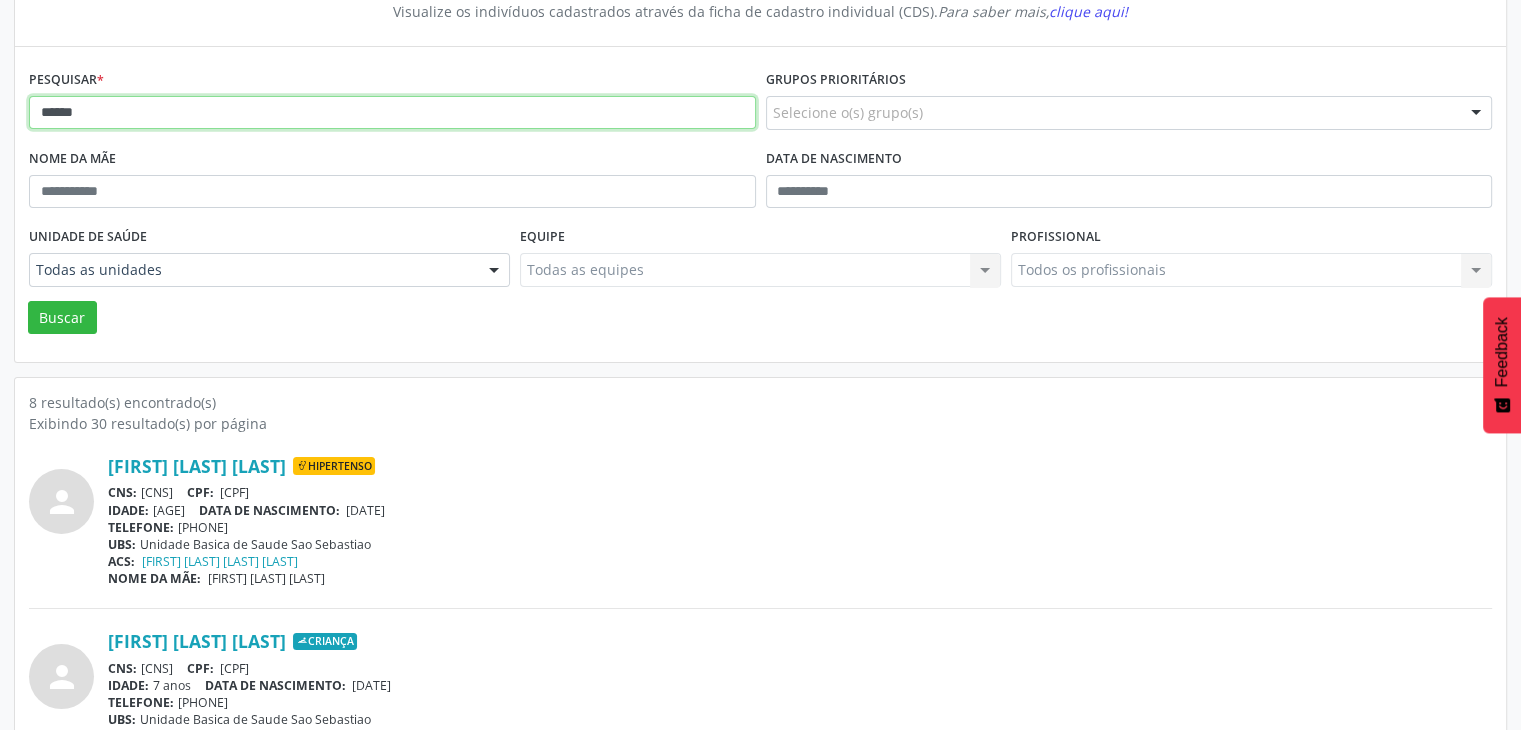 click on "******" at bounding box center (392, 113) 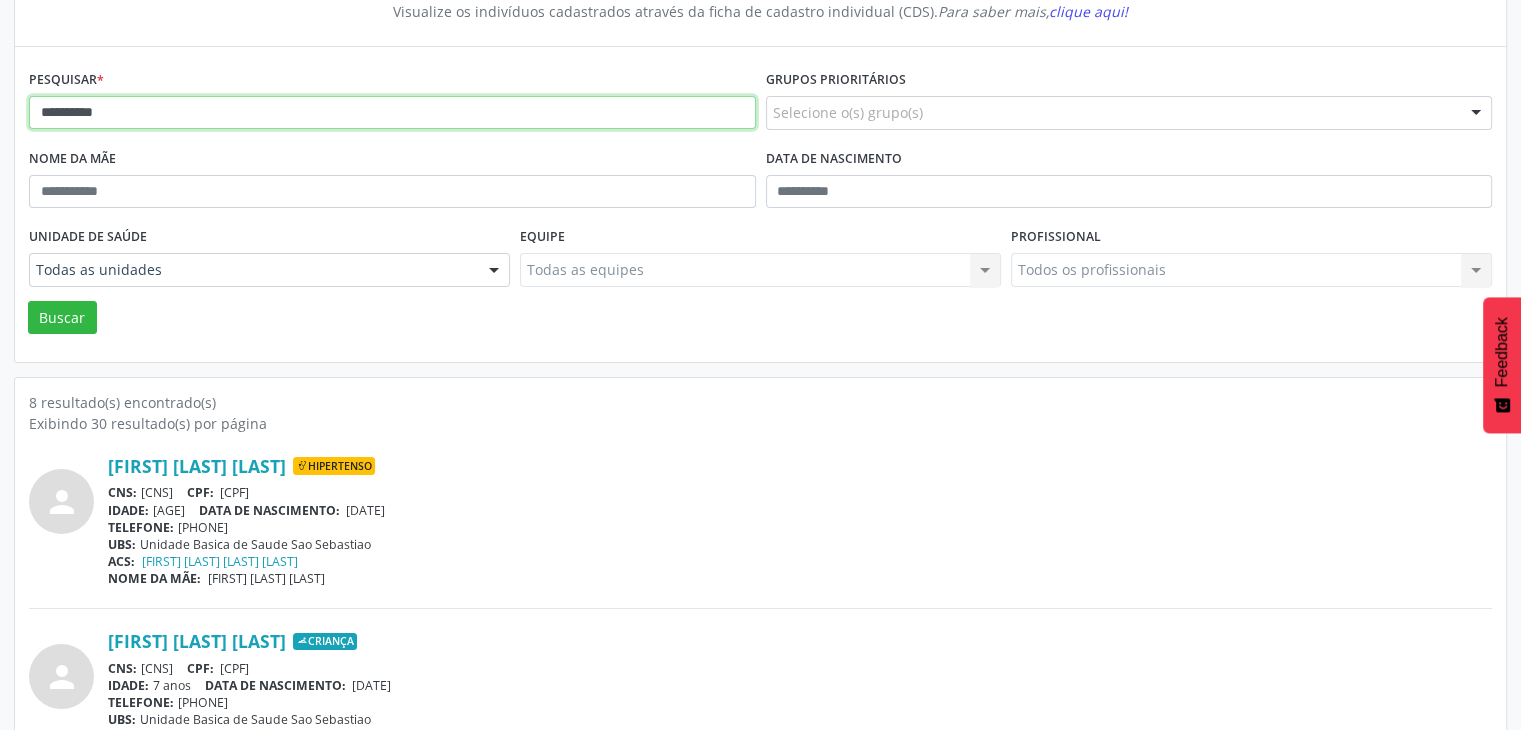 type on "**********" 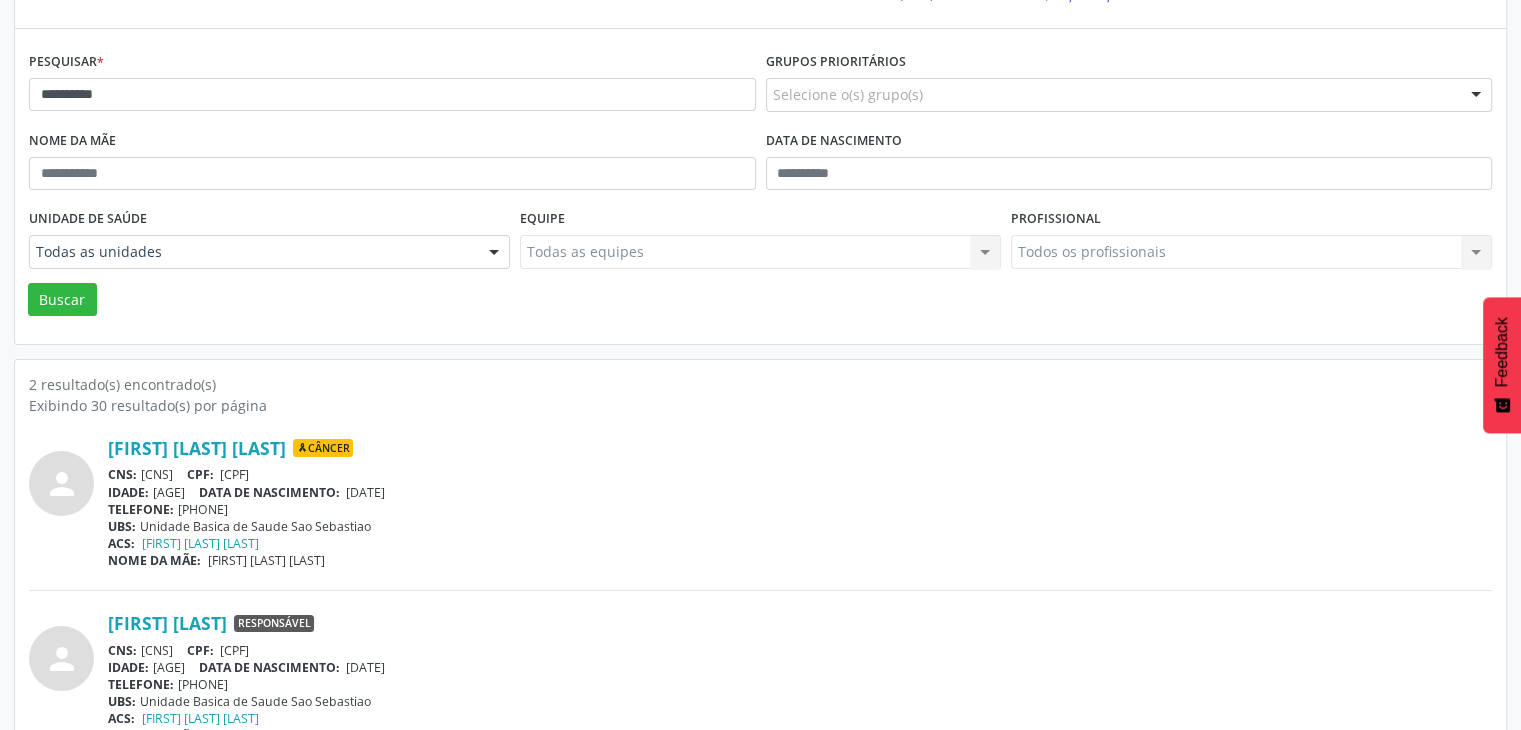 scroll, scrollTop: 260, scrollLeft: 0, axis: vertical 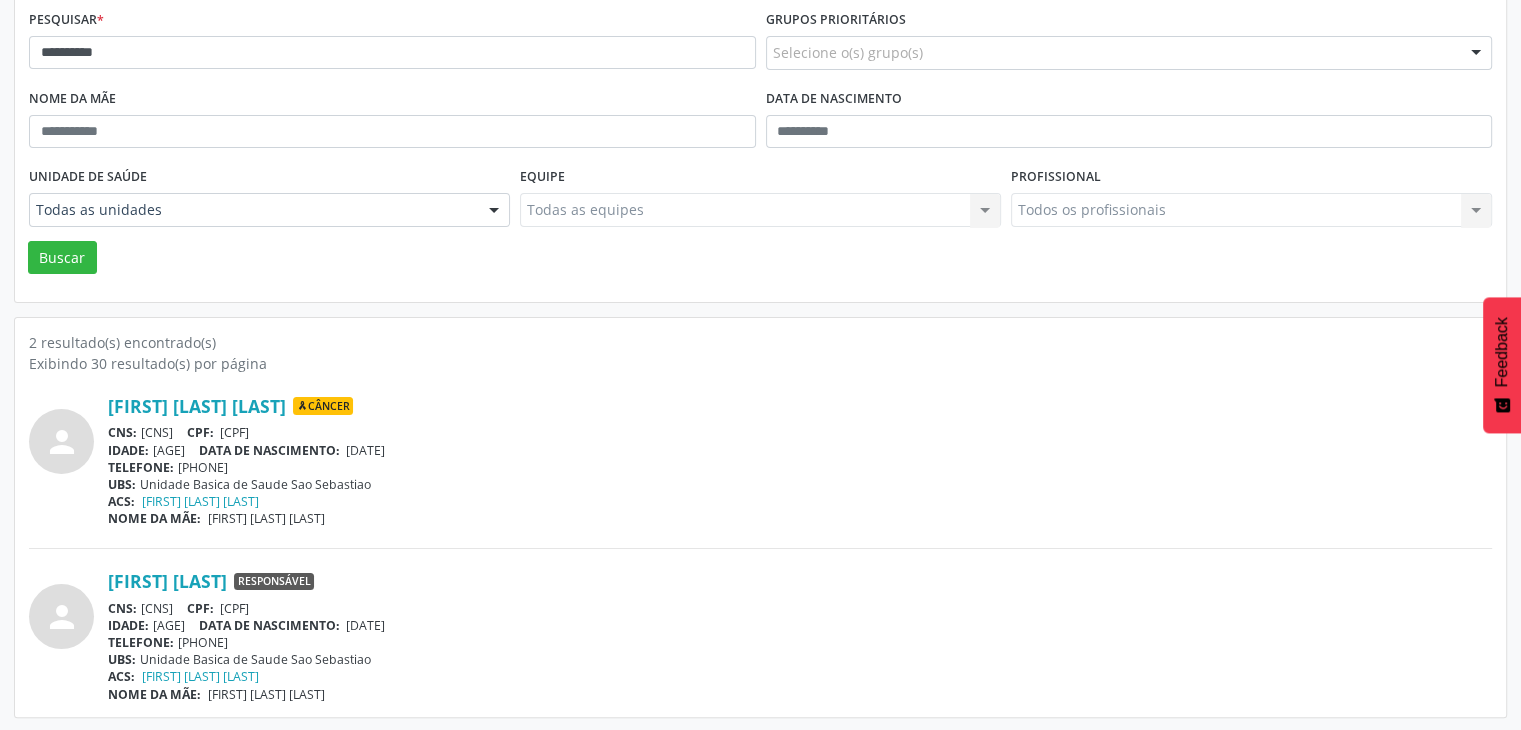 drag, startPoint x: 136, startPoint y: 604, endPoint x: 236, endPoint y: 607, distance: 100.04499 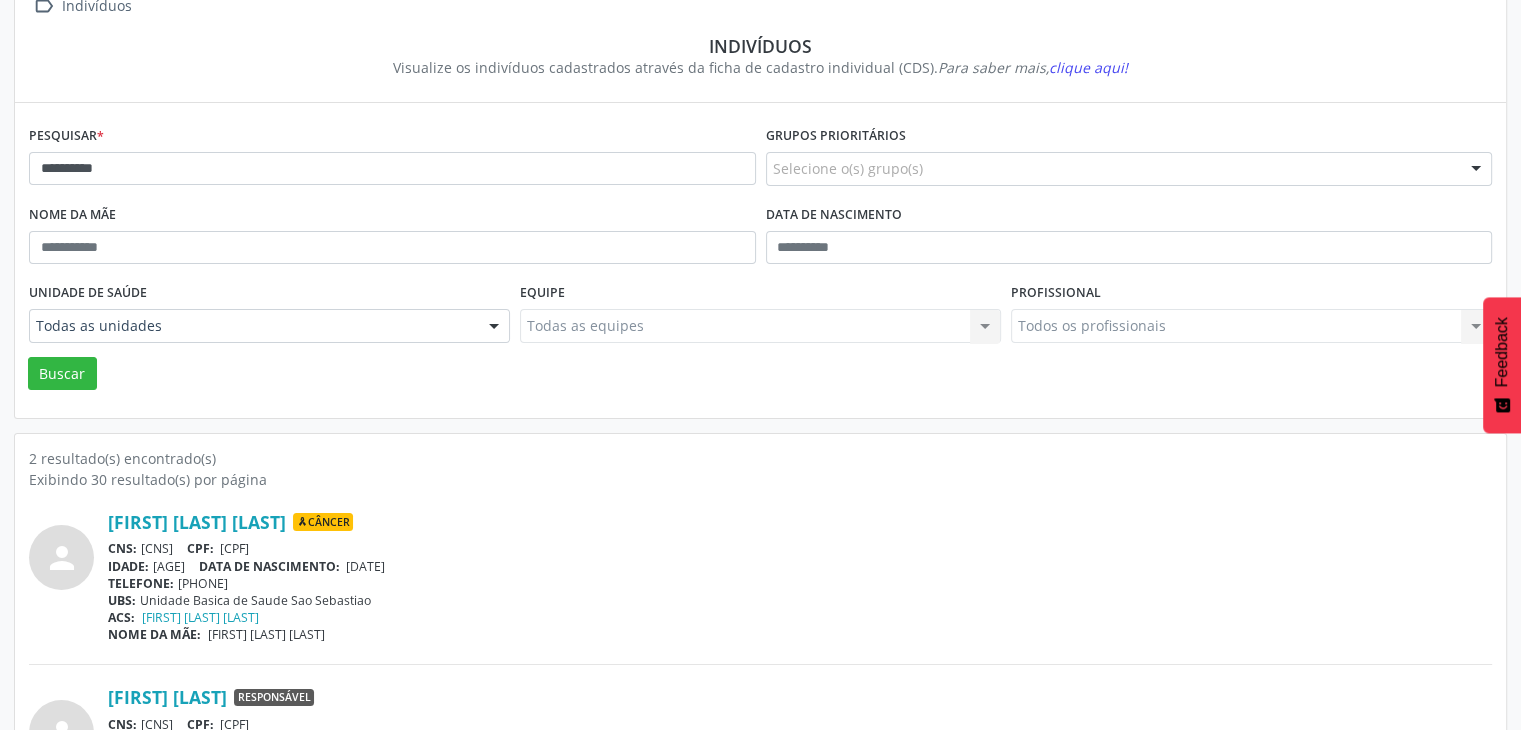 scroll, scrollTop: 0, scrollLeft: 0, axis: both 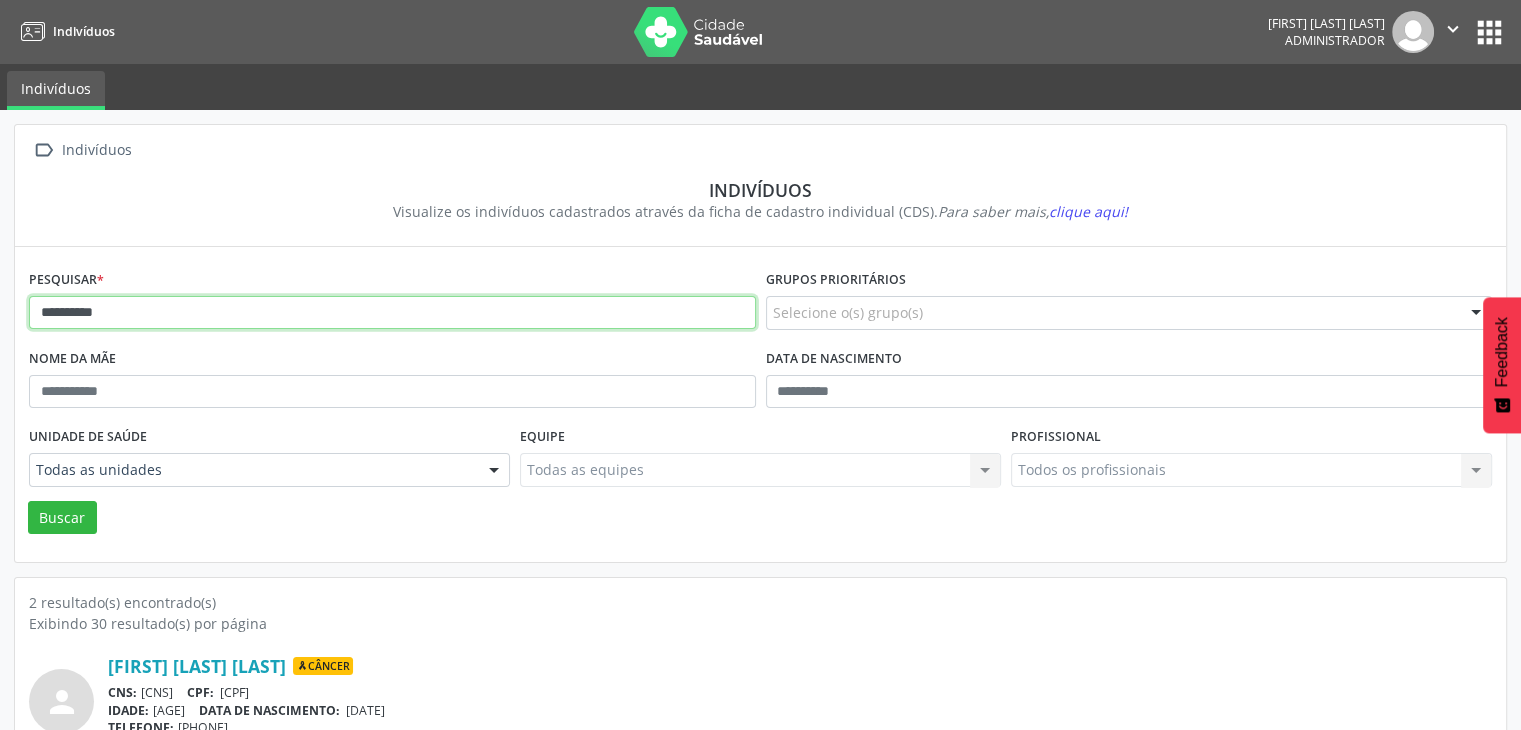 click on "**********" at bounding box center [392, 313] 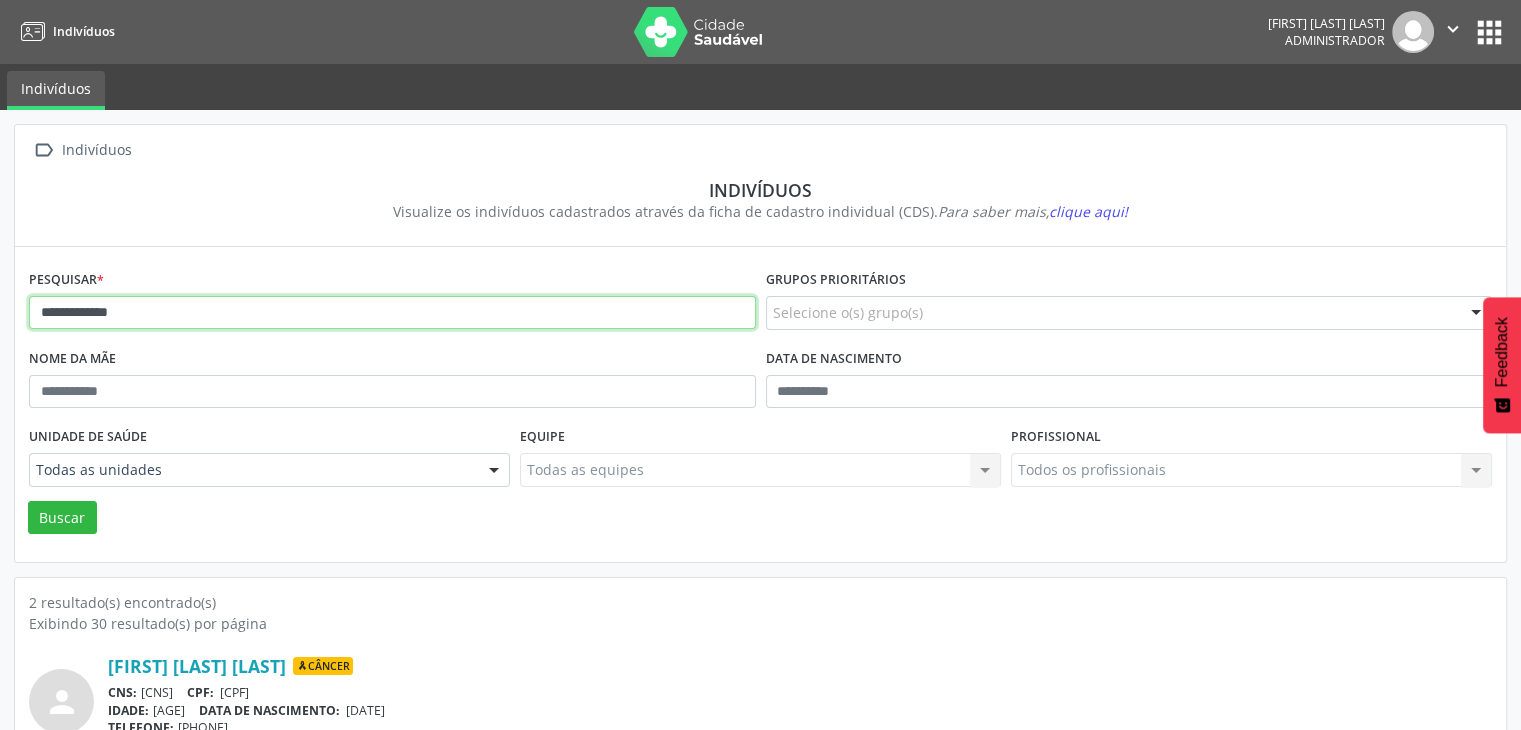 type on "**********" 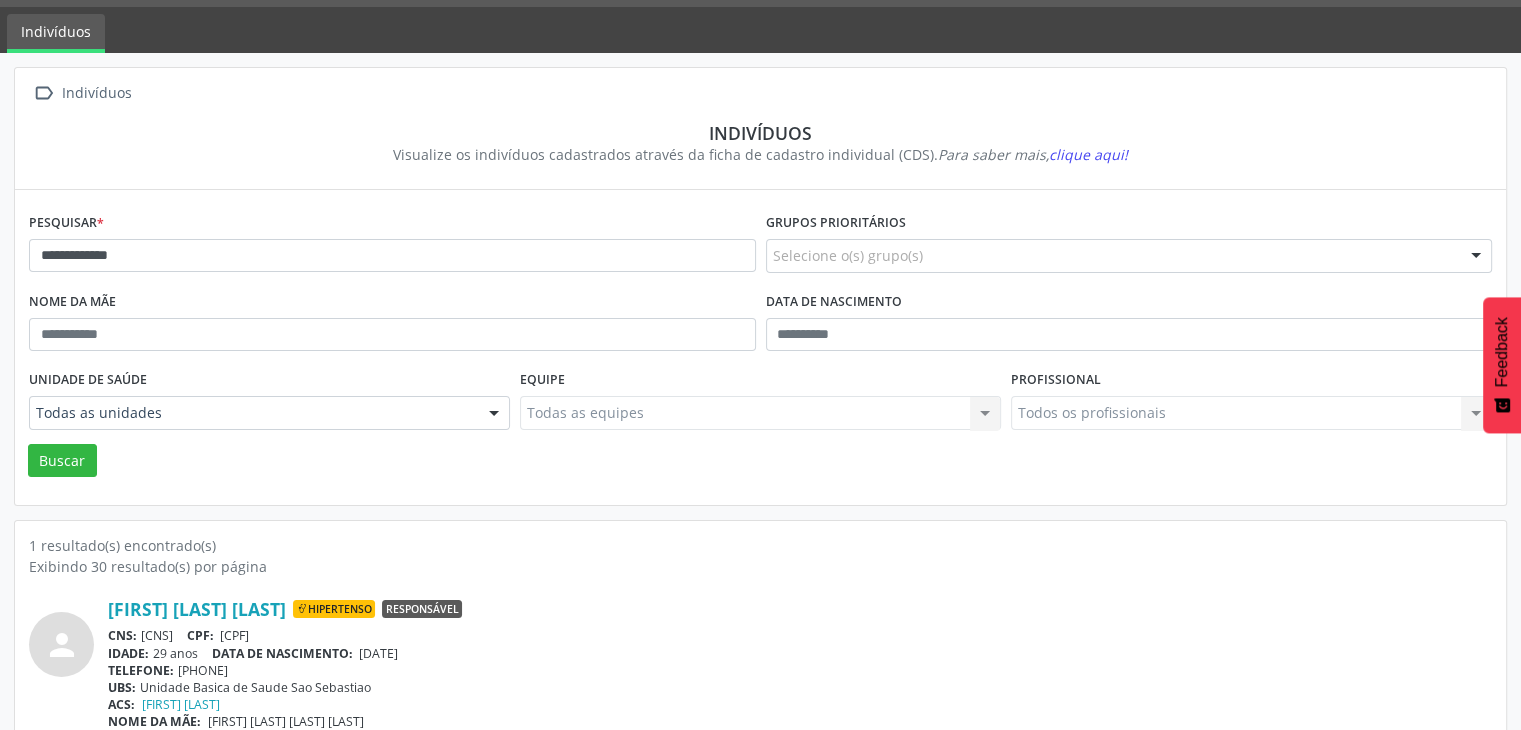 scroll, scrollTop: 84, scrollLeft: 0, axis: vertical 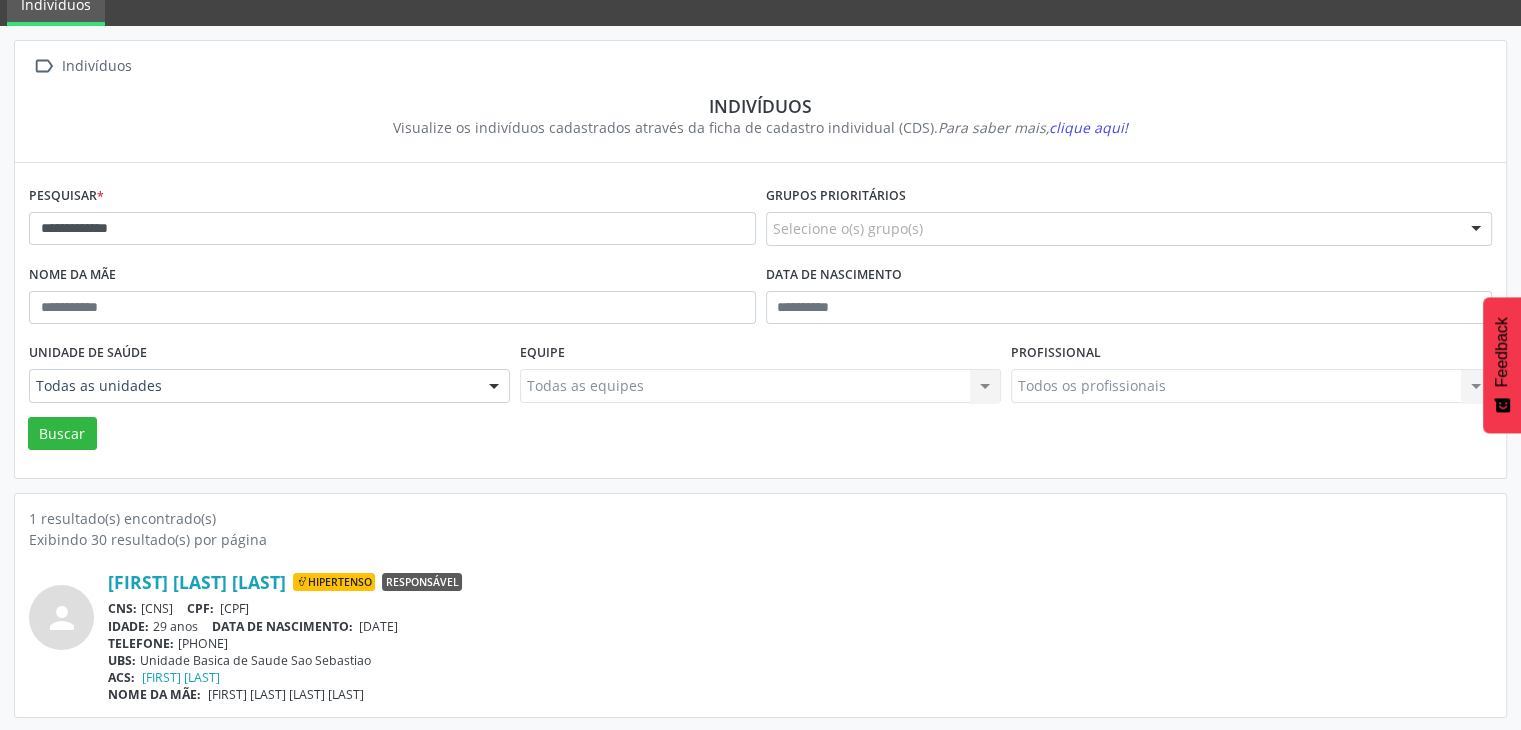 drag, startPoint x: 141, startPoint y: 605, endPoint x: 260, endPoint y: 597, distance: 119.26861 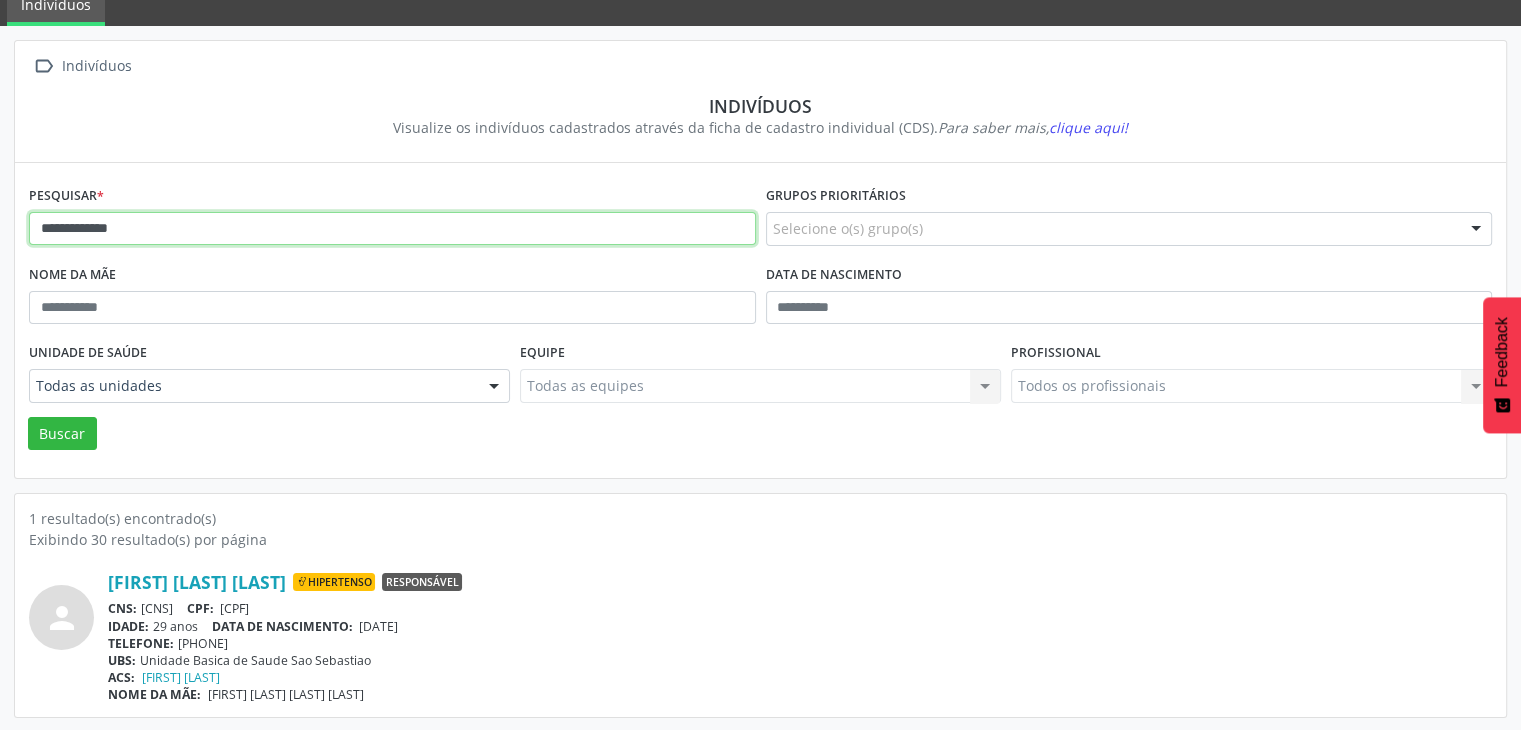 click on "**********" at bounding box center (392, 229) 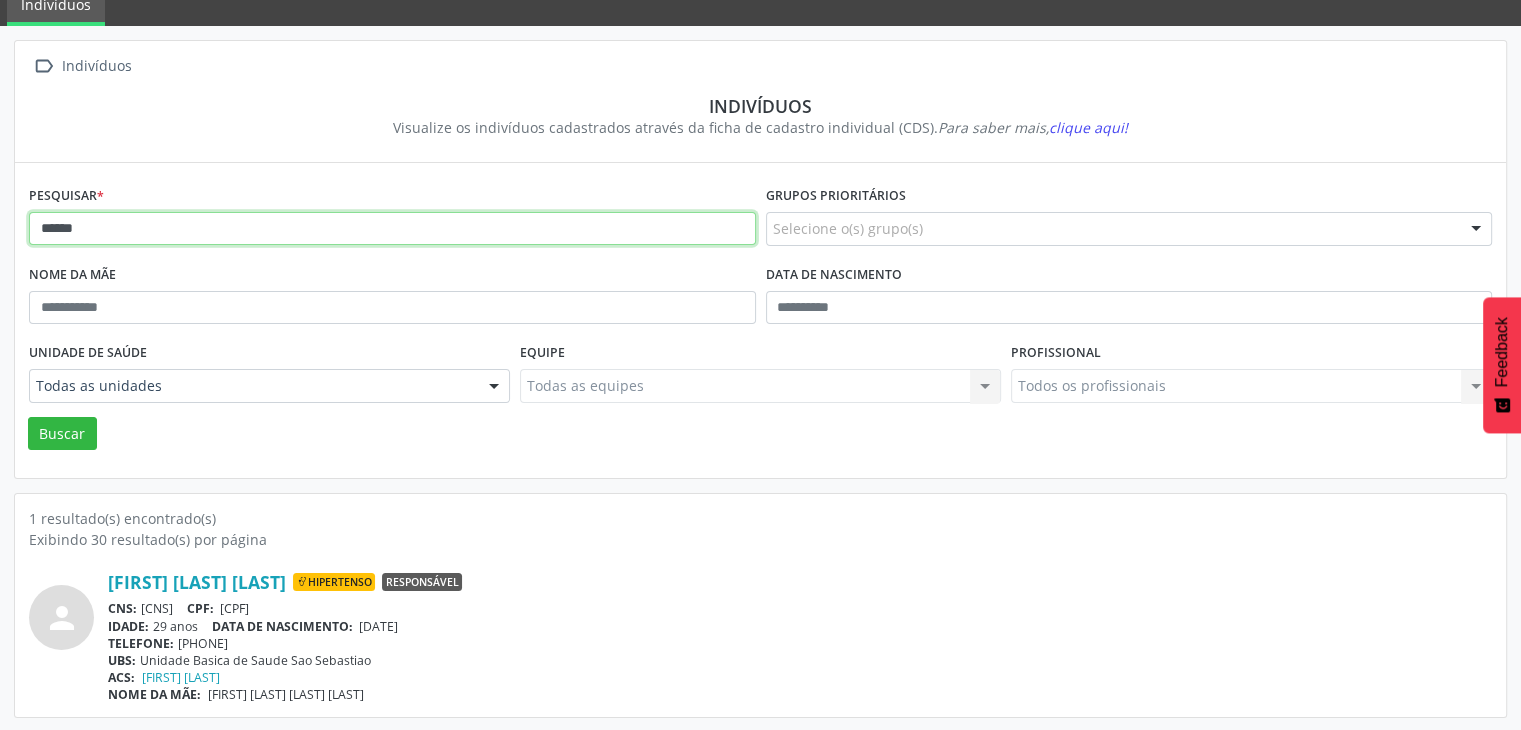 type on "*****" 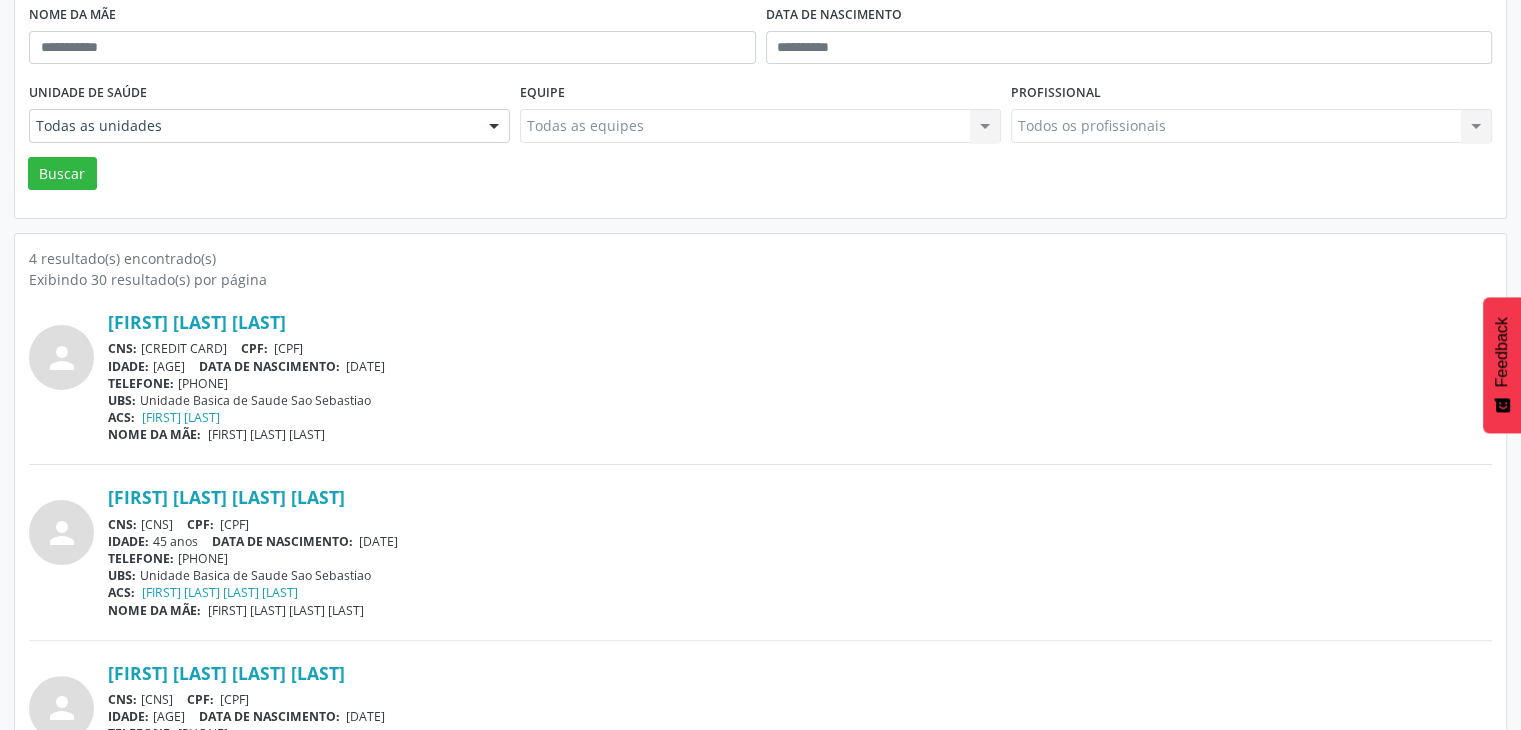 scroll, scrollTop: 610, scrollLeft: 0, axis: vertical 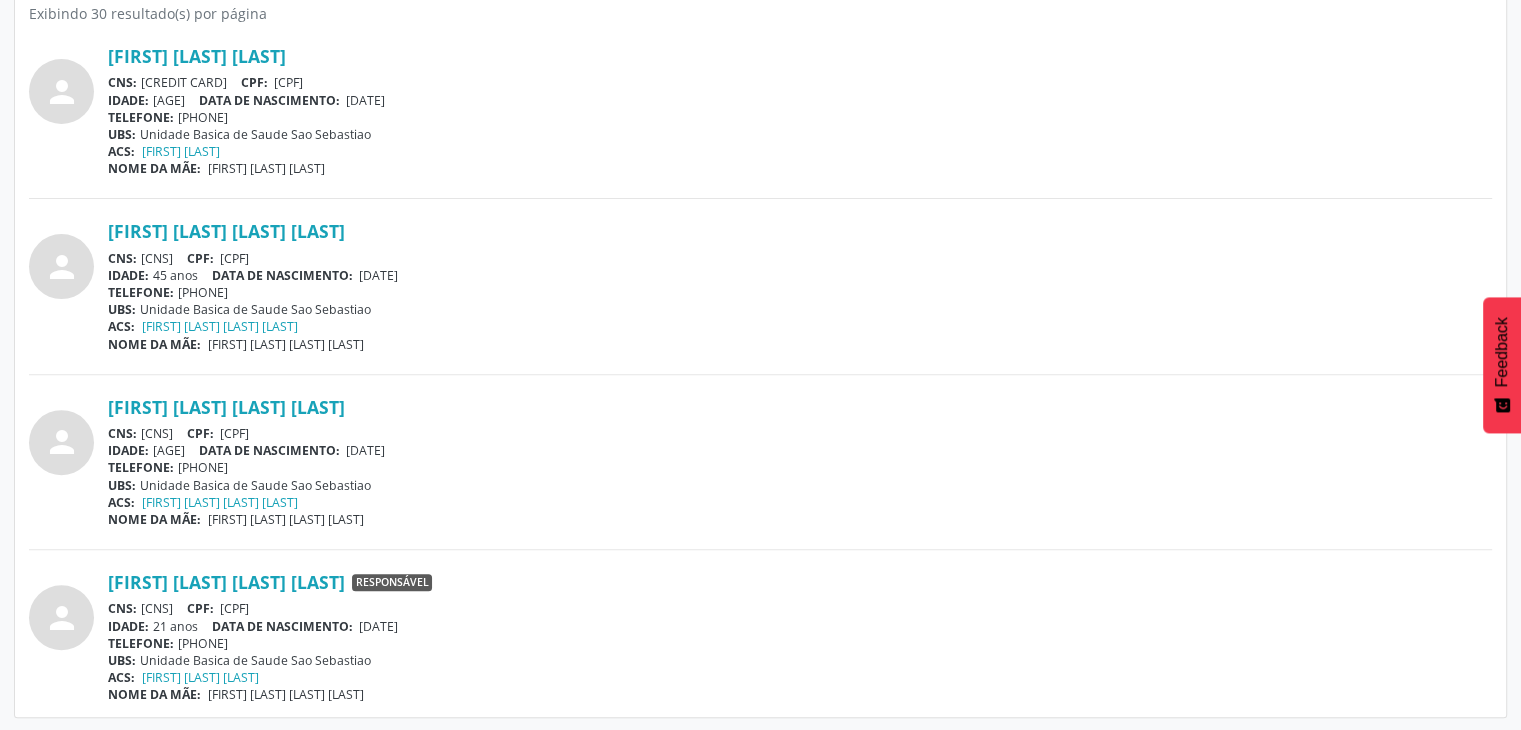drag, startPoint x: 144, startPoint y: 254, endPoint x: 256, endPoint y: 257, distance: 112.04017 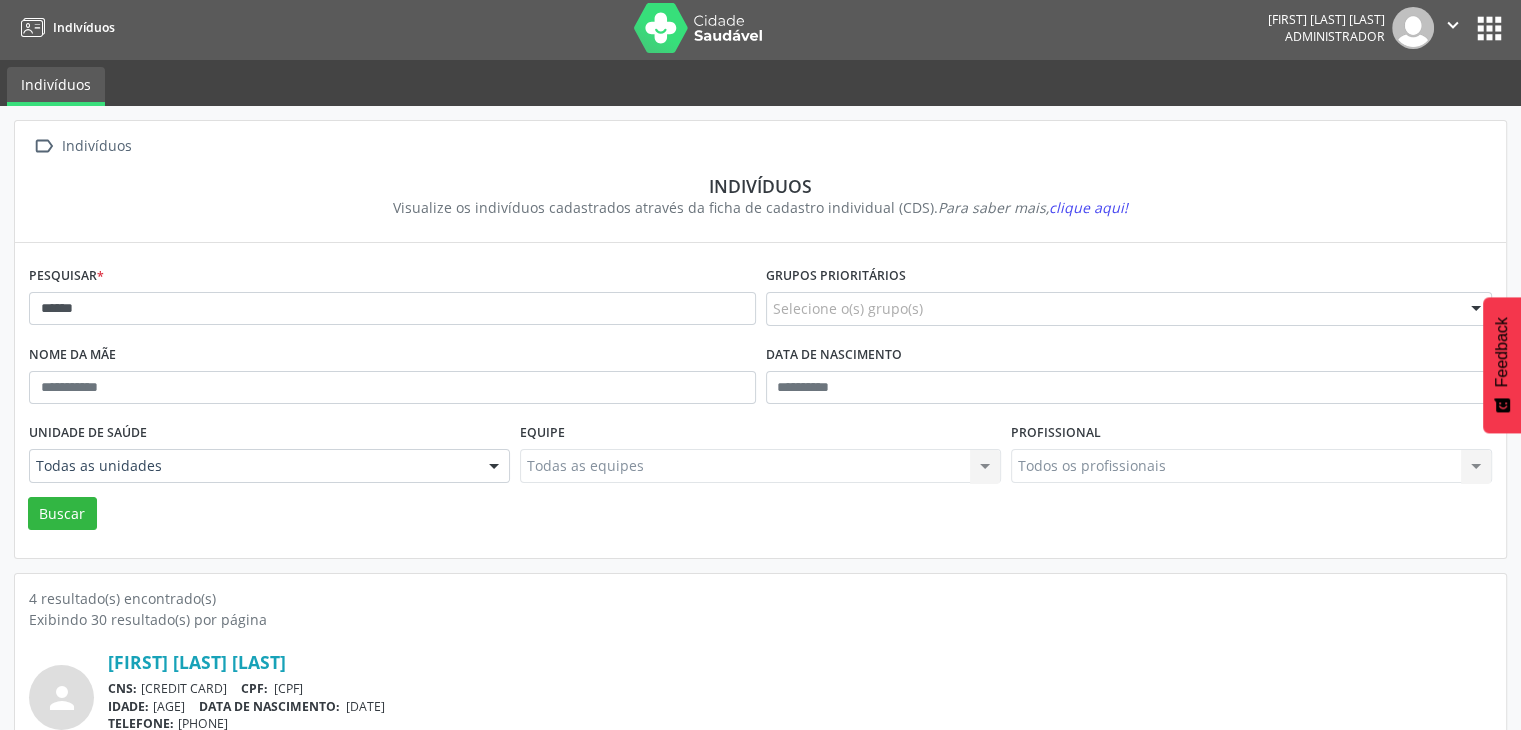 scroll, scrollTop: 0, scrollLeft: 0, axis: both 